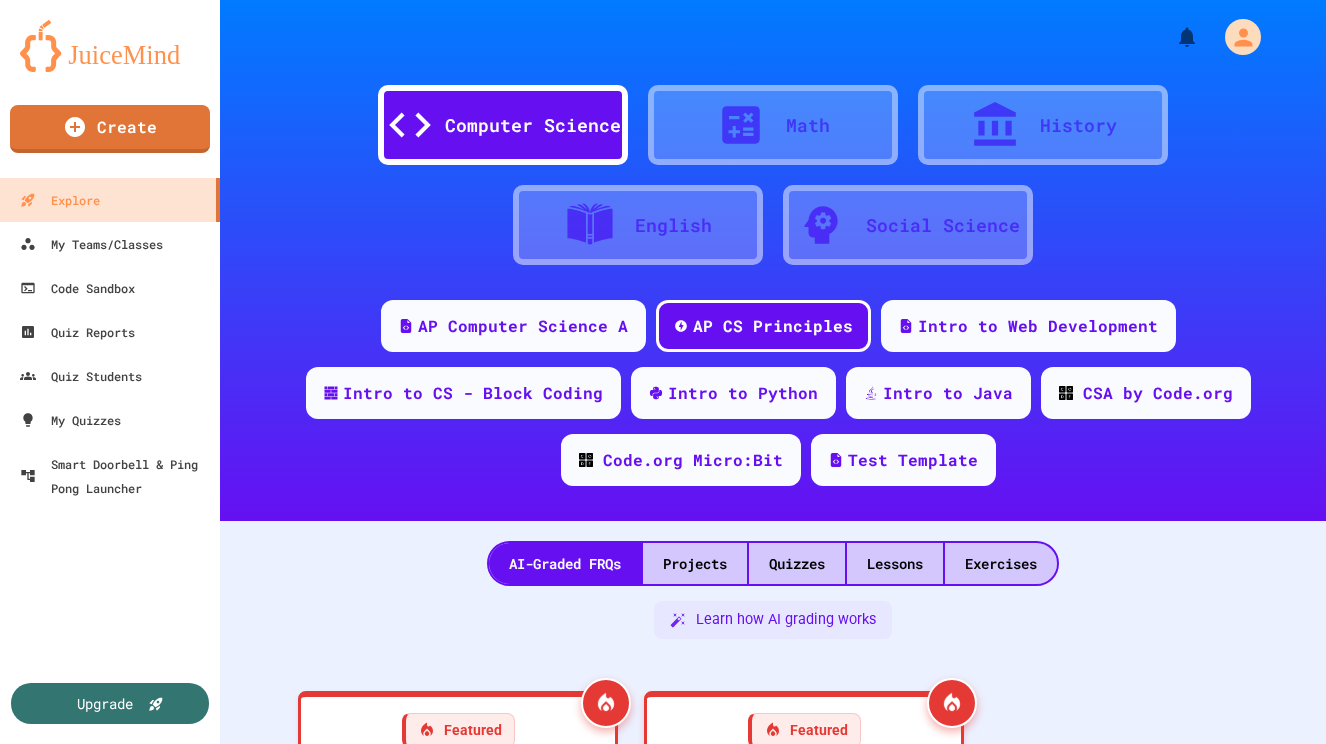 scroll, scrollTop: 0, scrollLeft: 0, axis: both 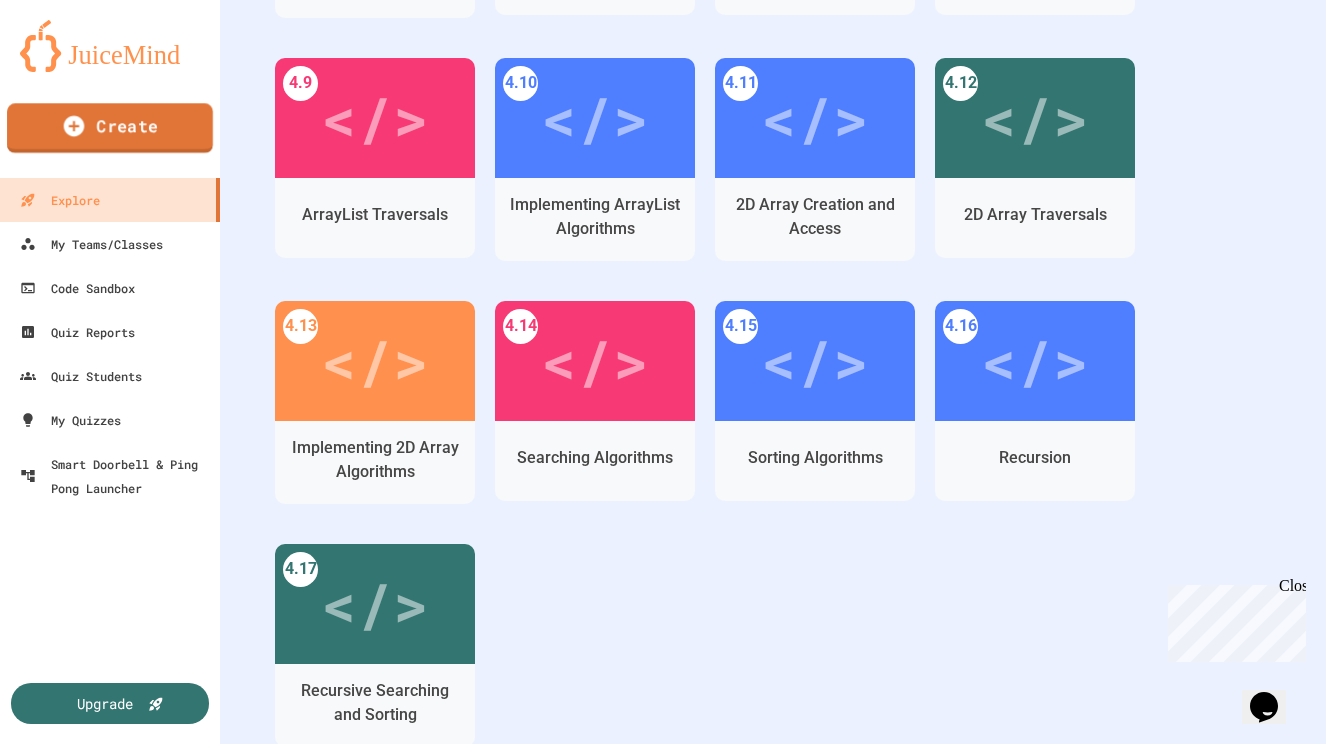 click on "Create" at bounding box center [110, 128] 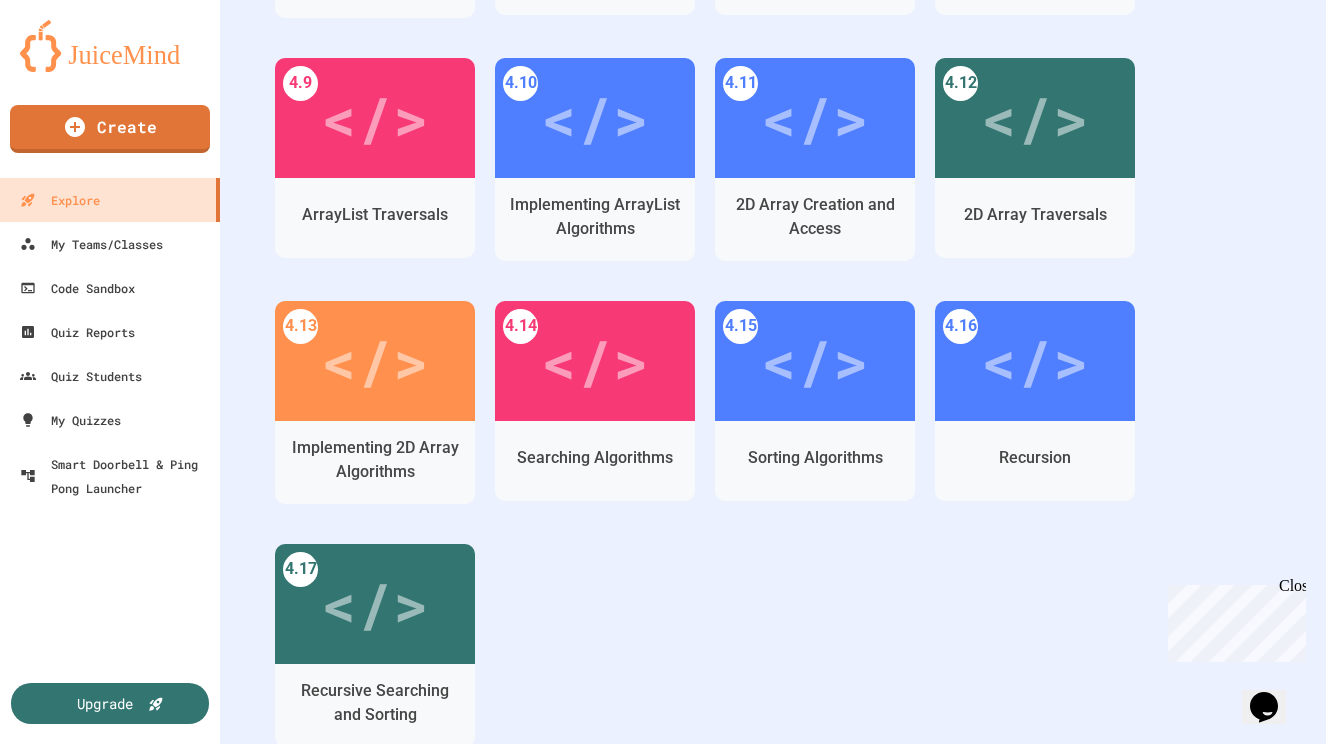 scroll, scrollTop: 37, scrollLeft: 0, axis: vertical 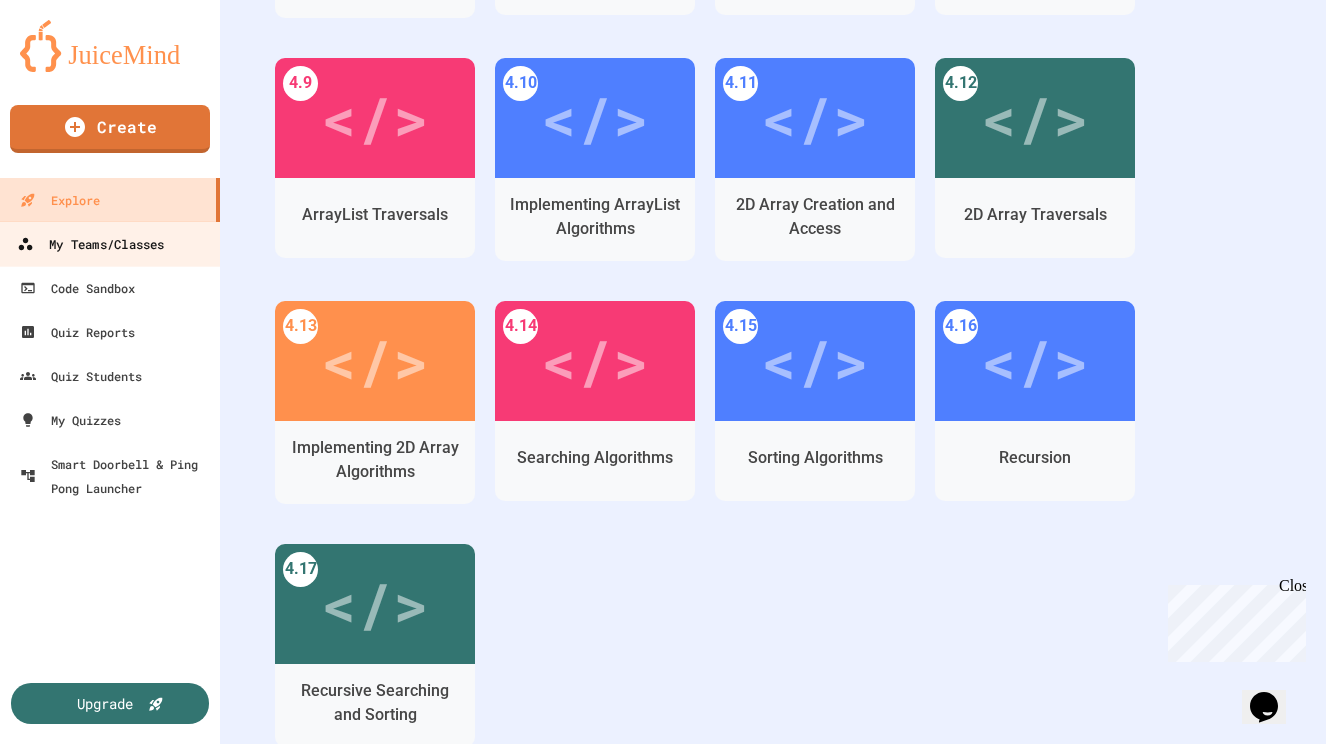 click on "My Teams/Classes" at bounding box center (90, 244) 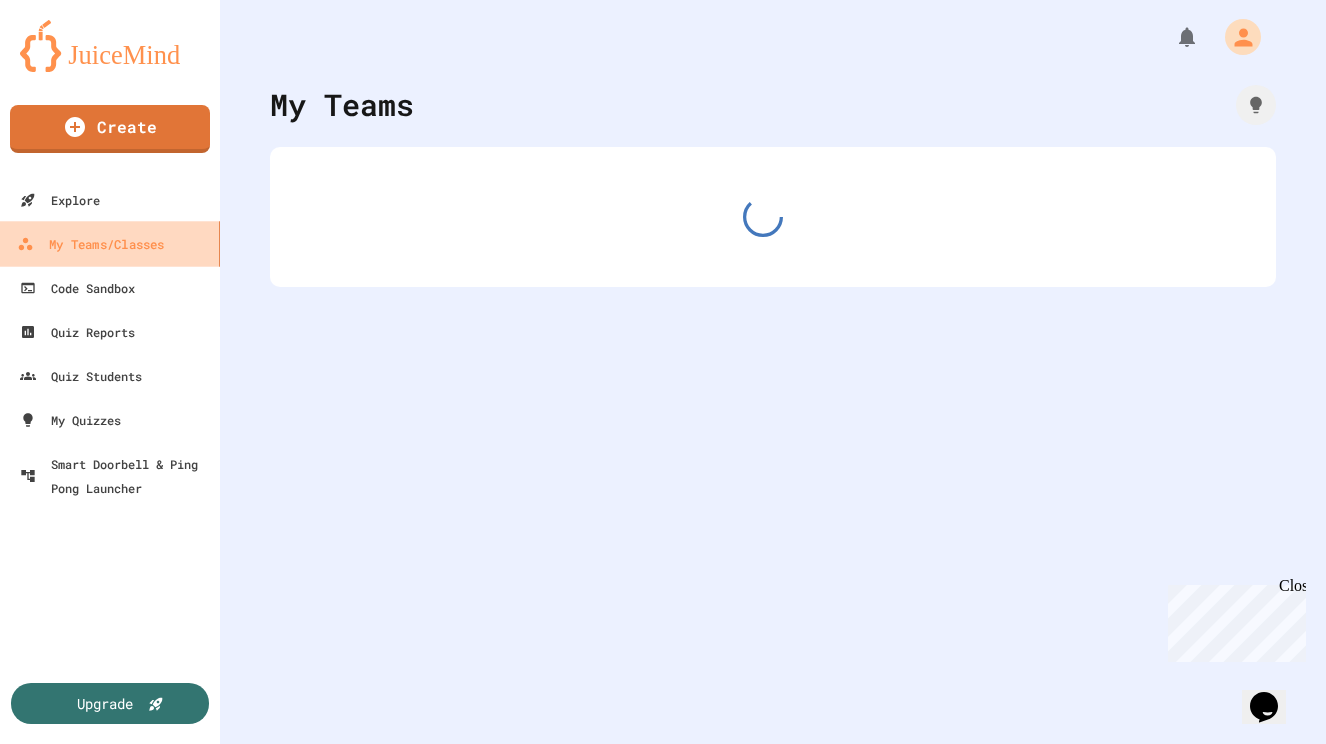 scroll, scrollTop: 0, scrollLeft: 0, axis: both 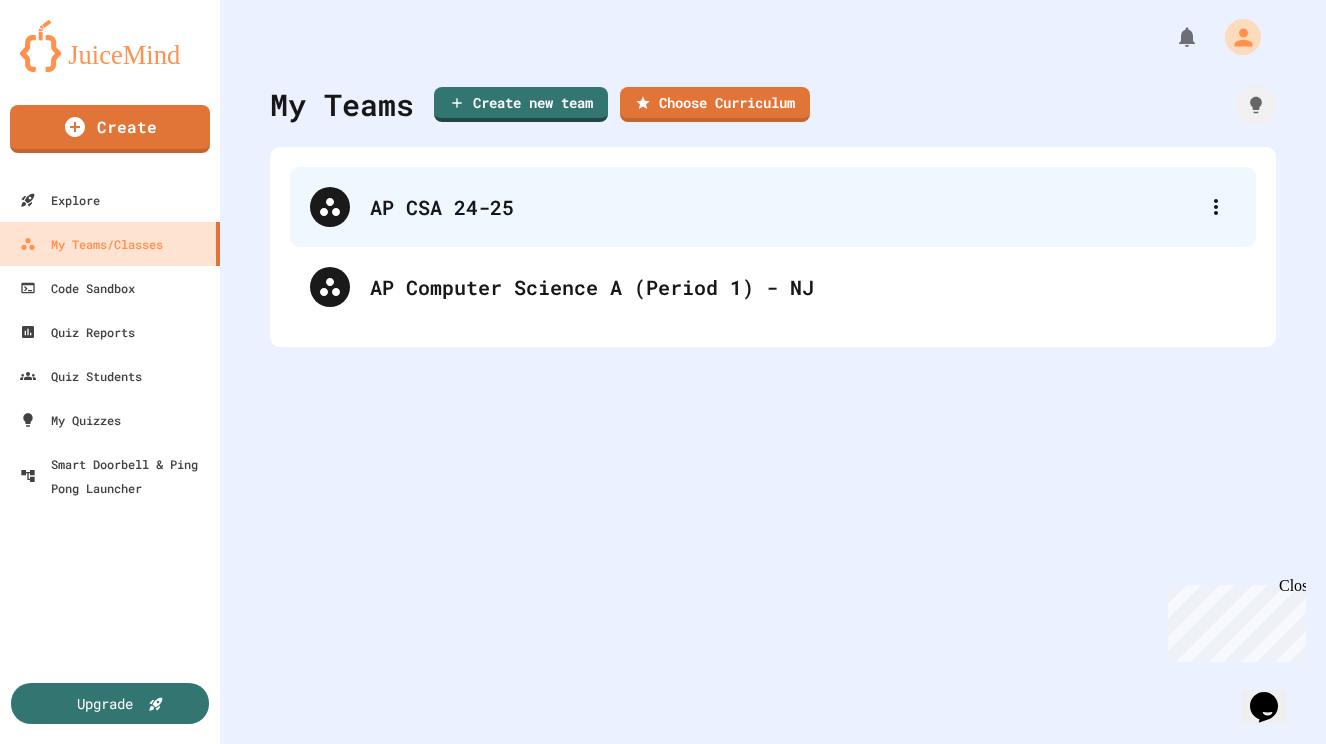 click on "AP CSA 24-25" at bounding box center [783, 207] 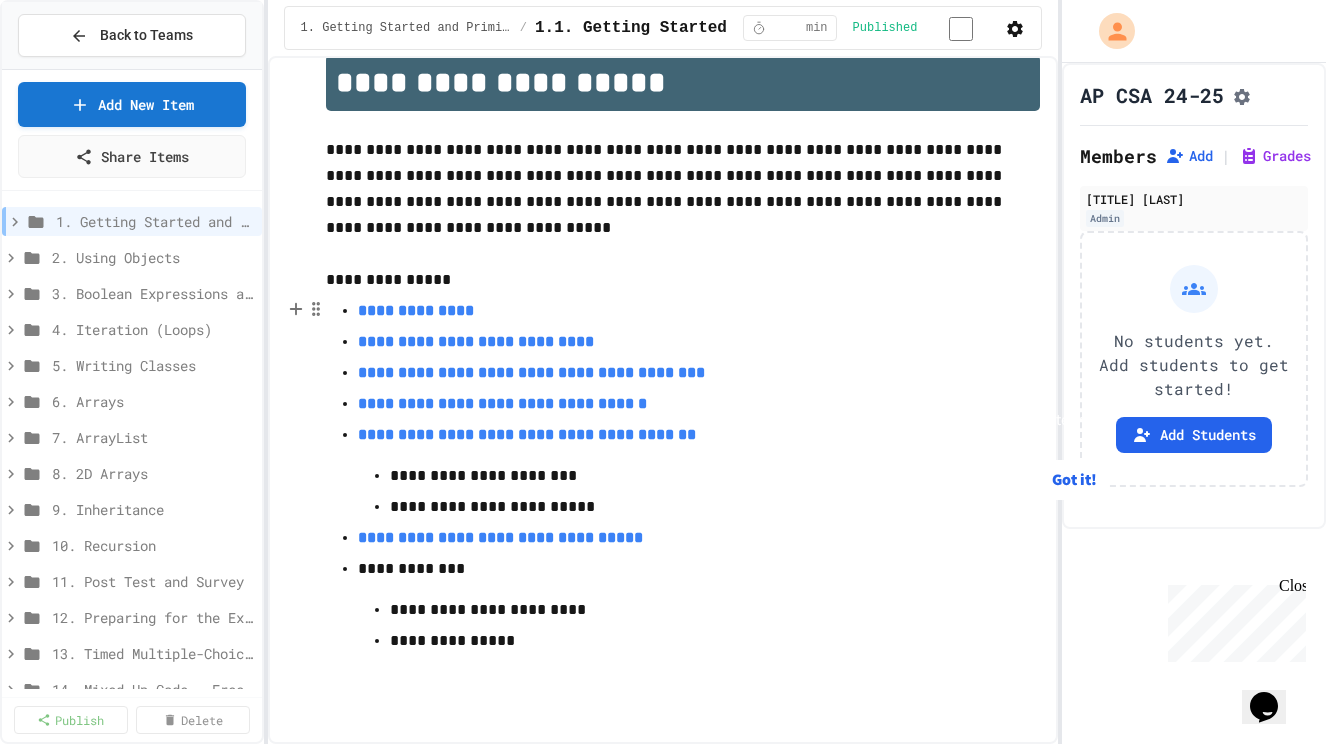 scroll, scrollTop: 0, scrollLeft: 0, axis: both 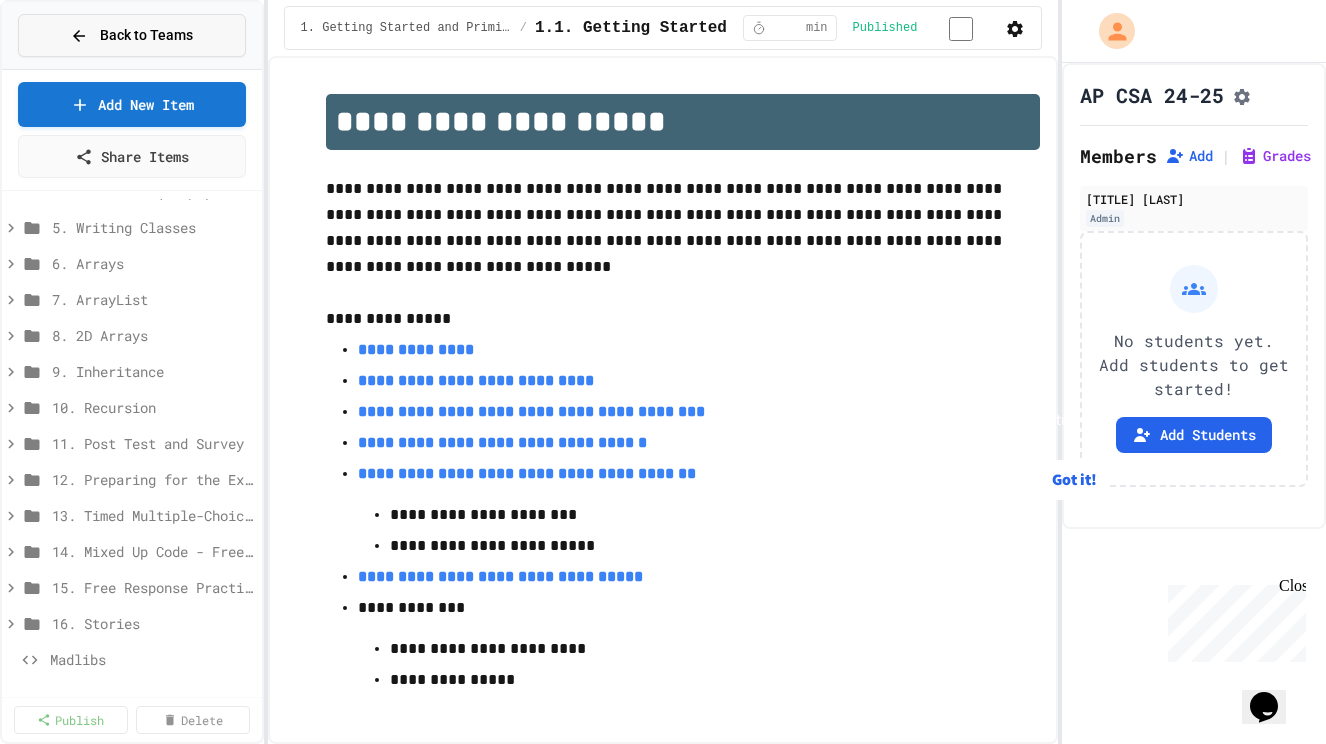 click 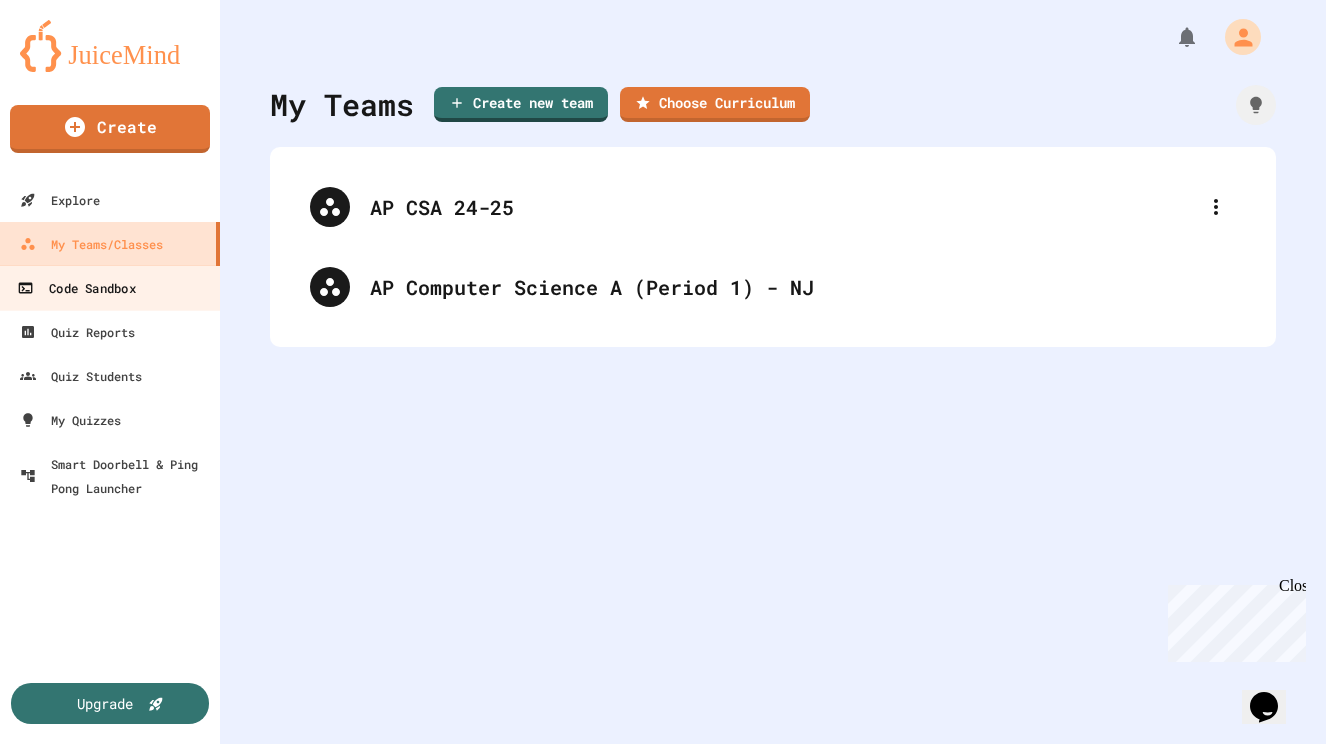 click on "Code Sandbox" at bounding box center (76, 288) 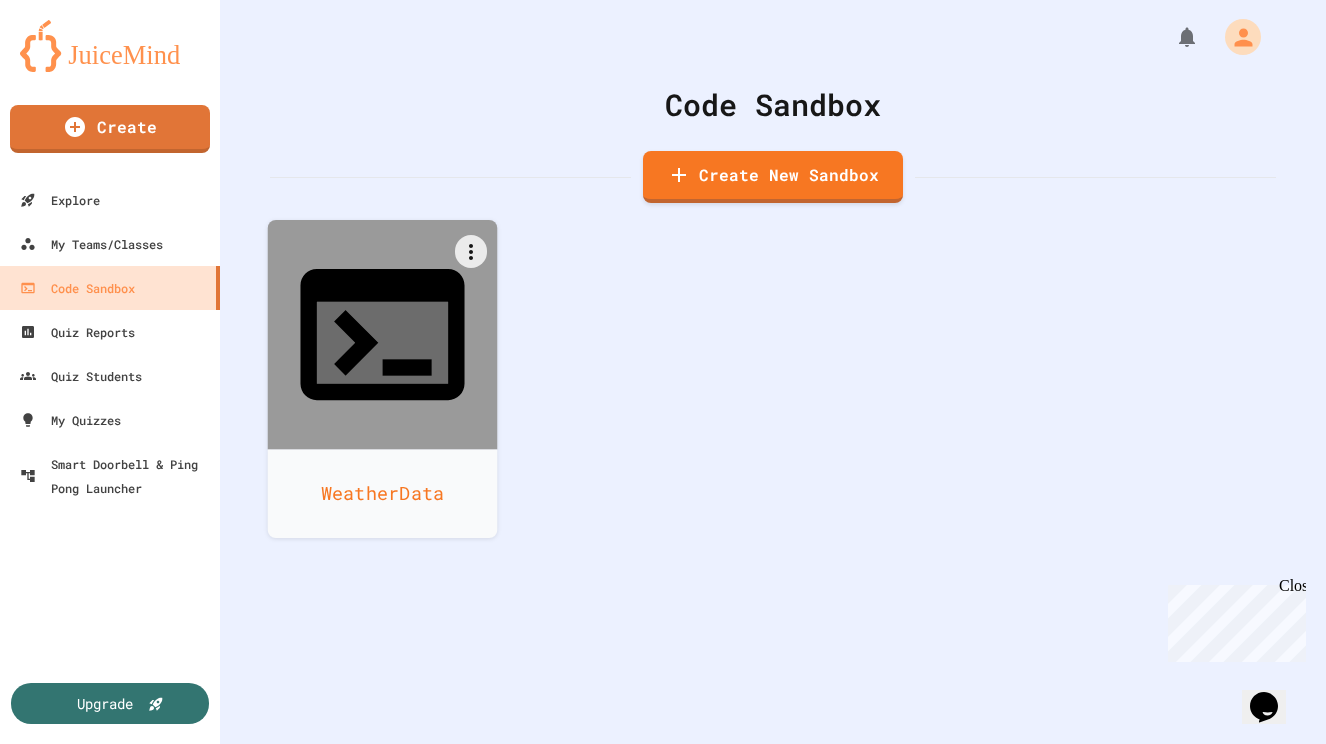 click on "WeatherData" at bounding box center (383, 493) 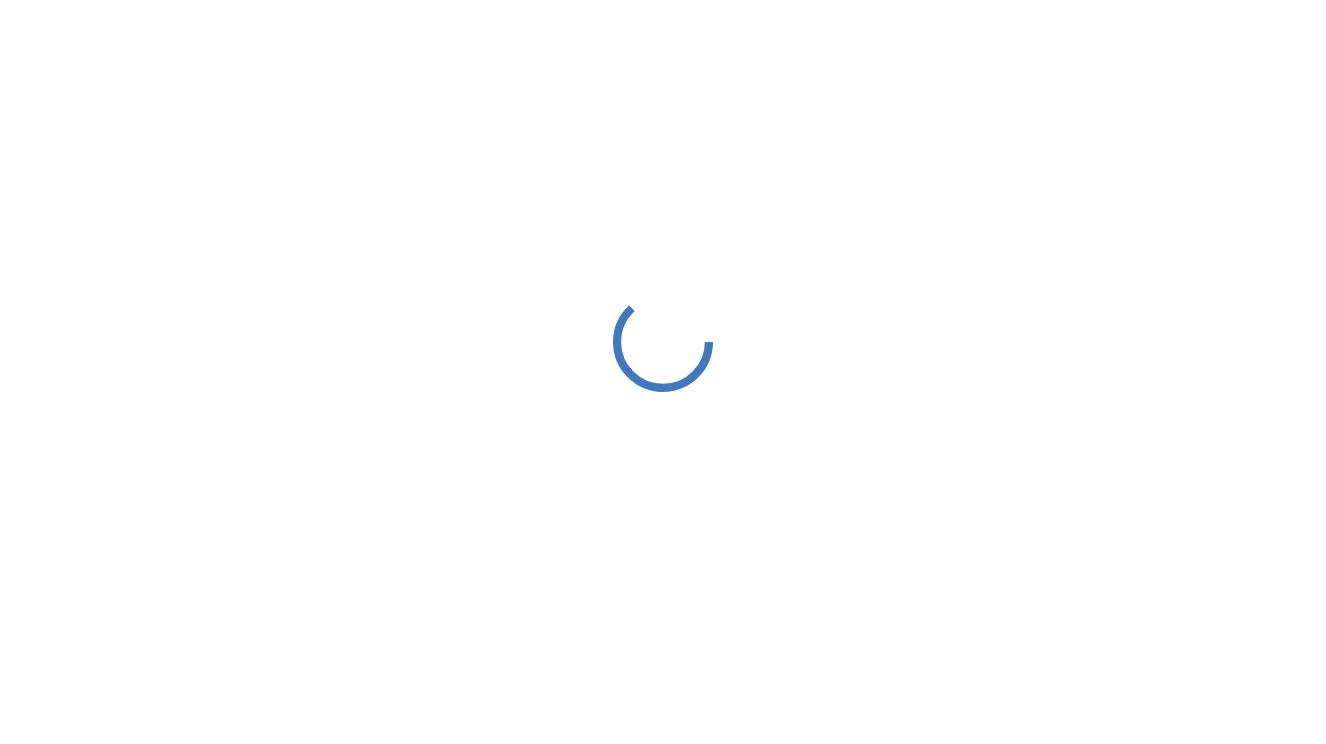 scroll, scrollTop: 0, scrollLeft: 0, axis: both 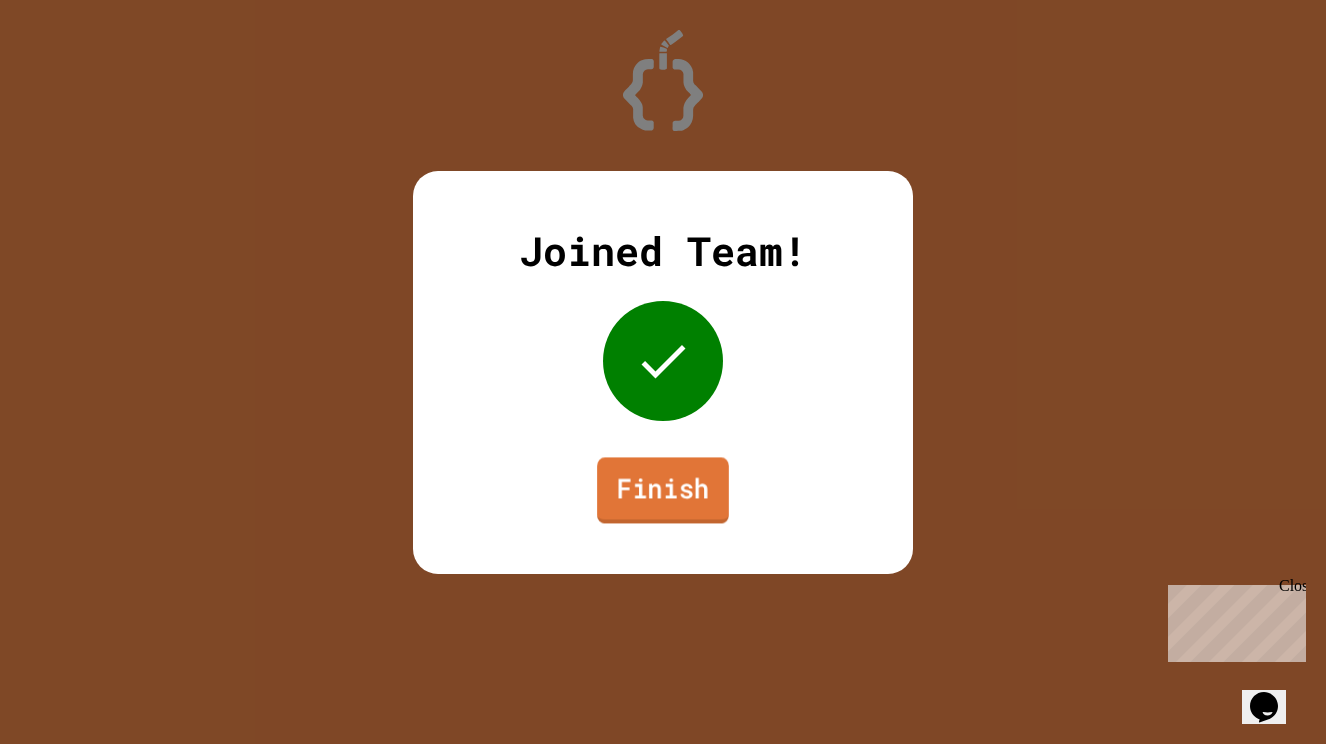 click on "Finish" at bounding box center (663, 490) 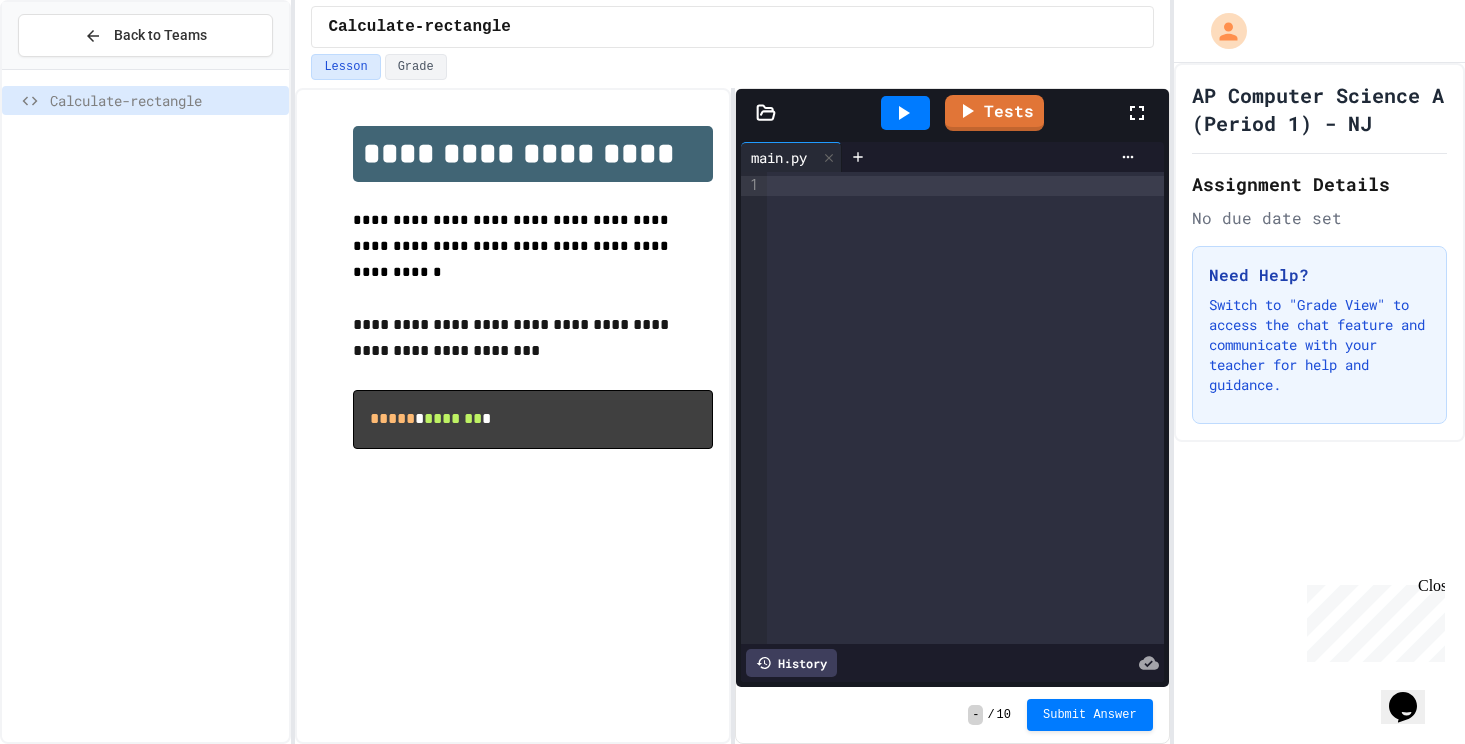 click at bounding box center (965, 186) 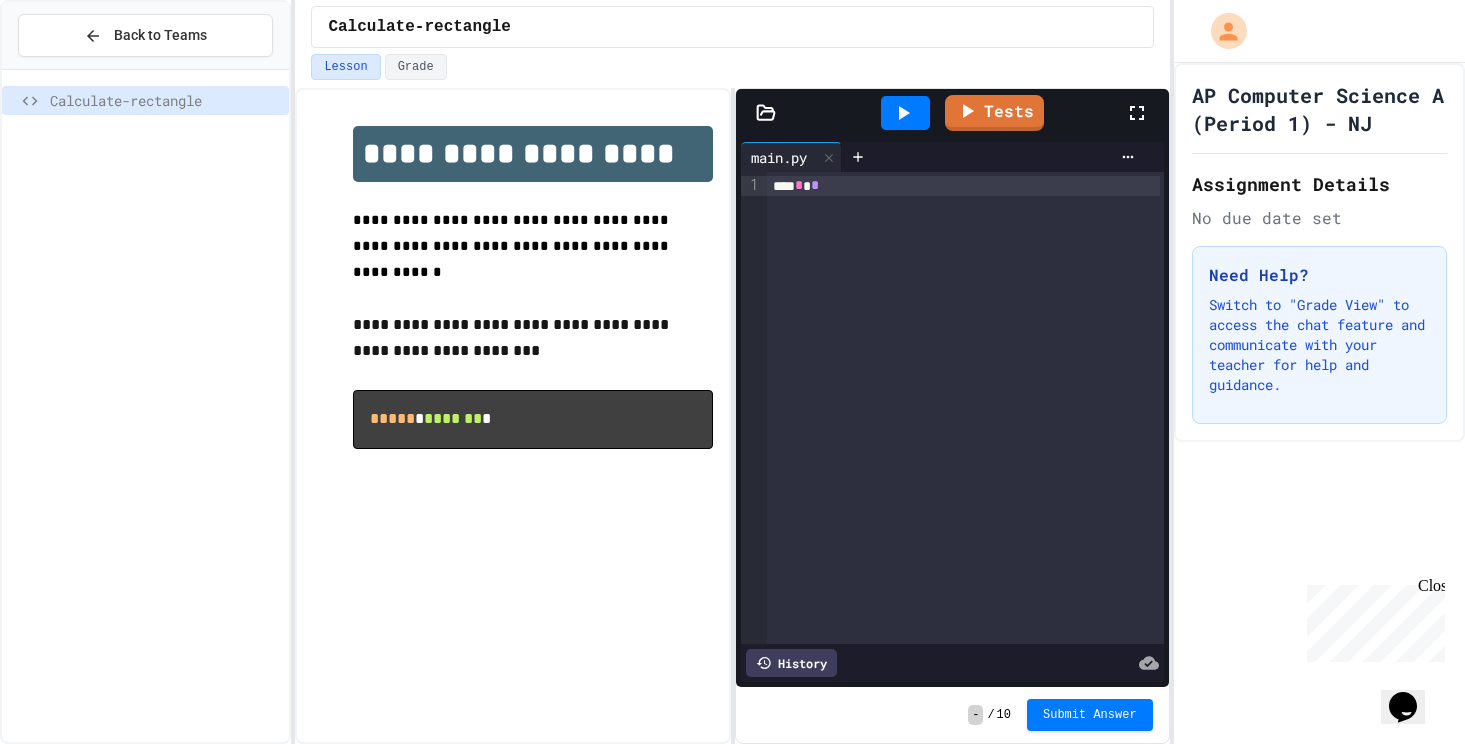 click 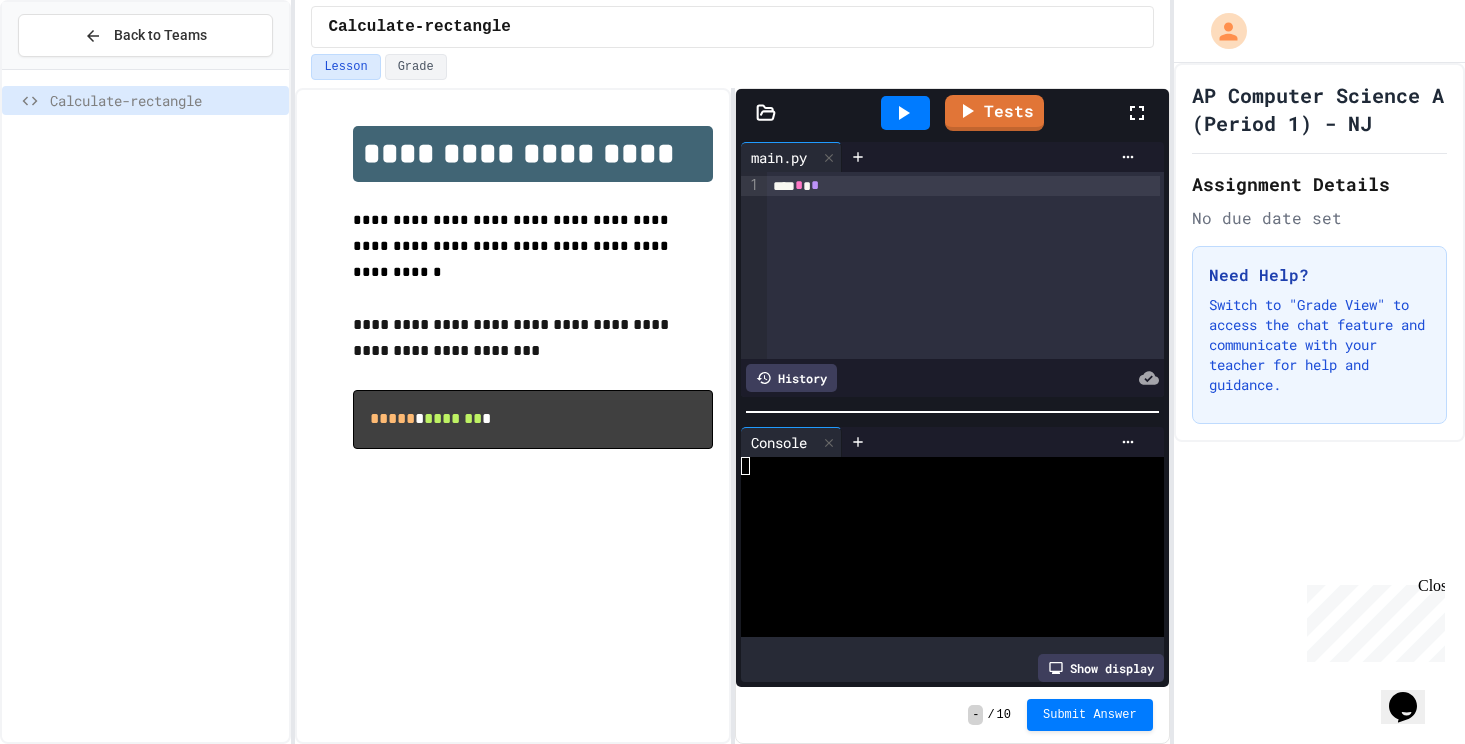click on "*** *   *" at bounding box center [963, 186] 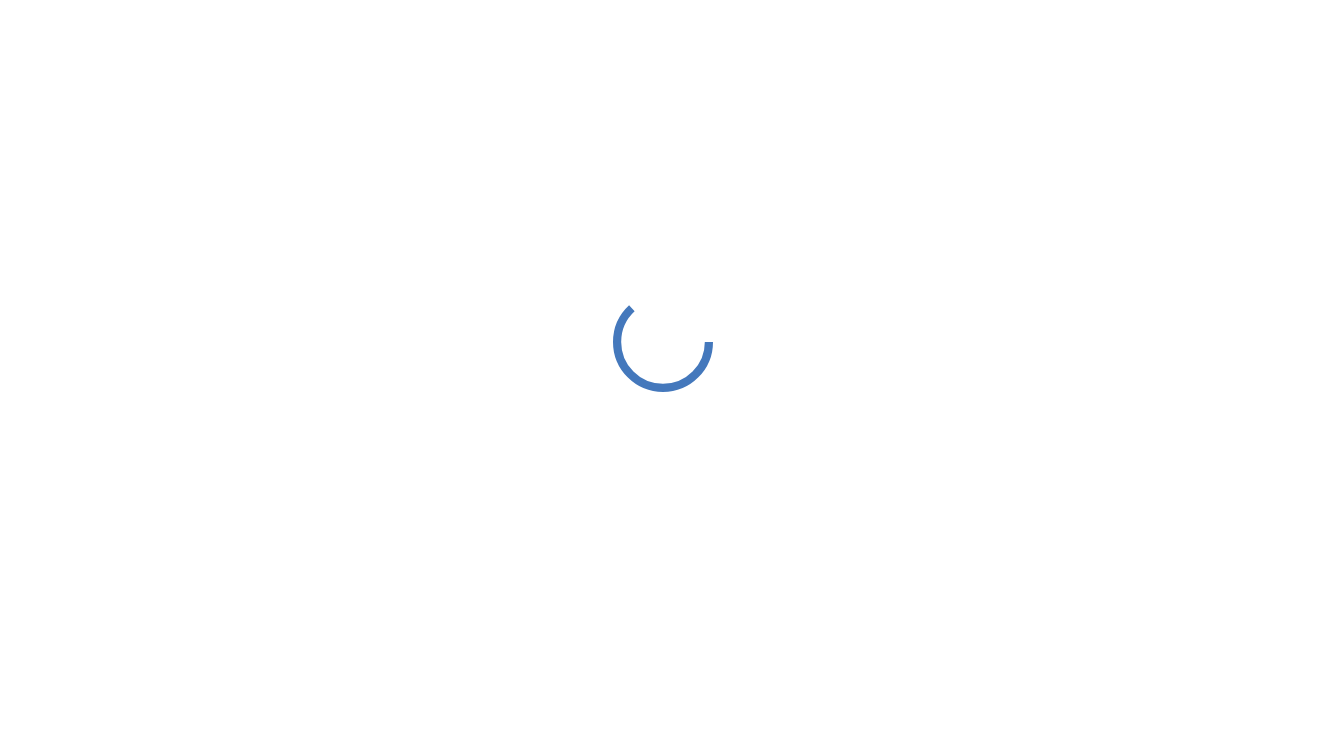 scroll, scrollTop: 0, scrollLeft: 0, axis: both 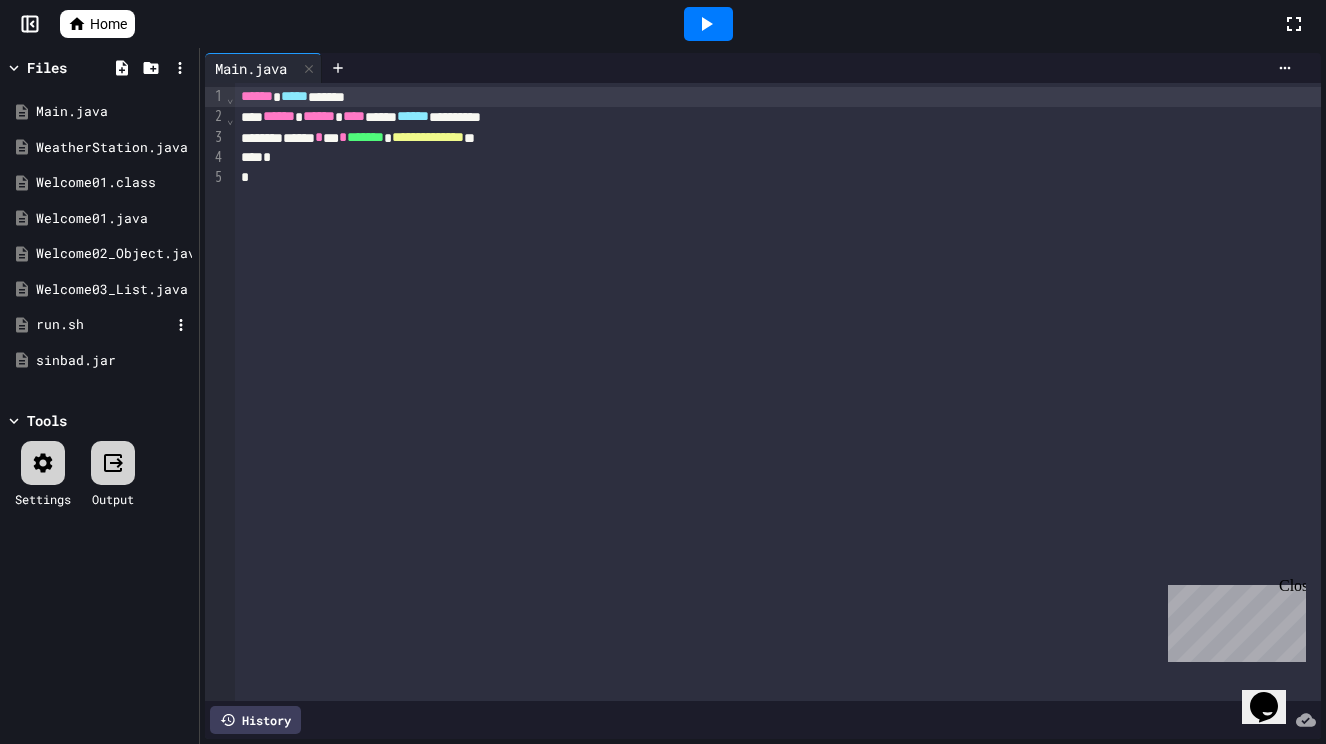 click on "run.sh" at bounding box center [103, 325] 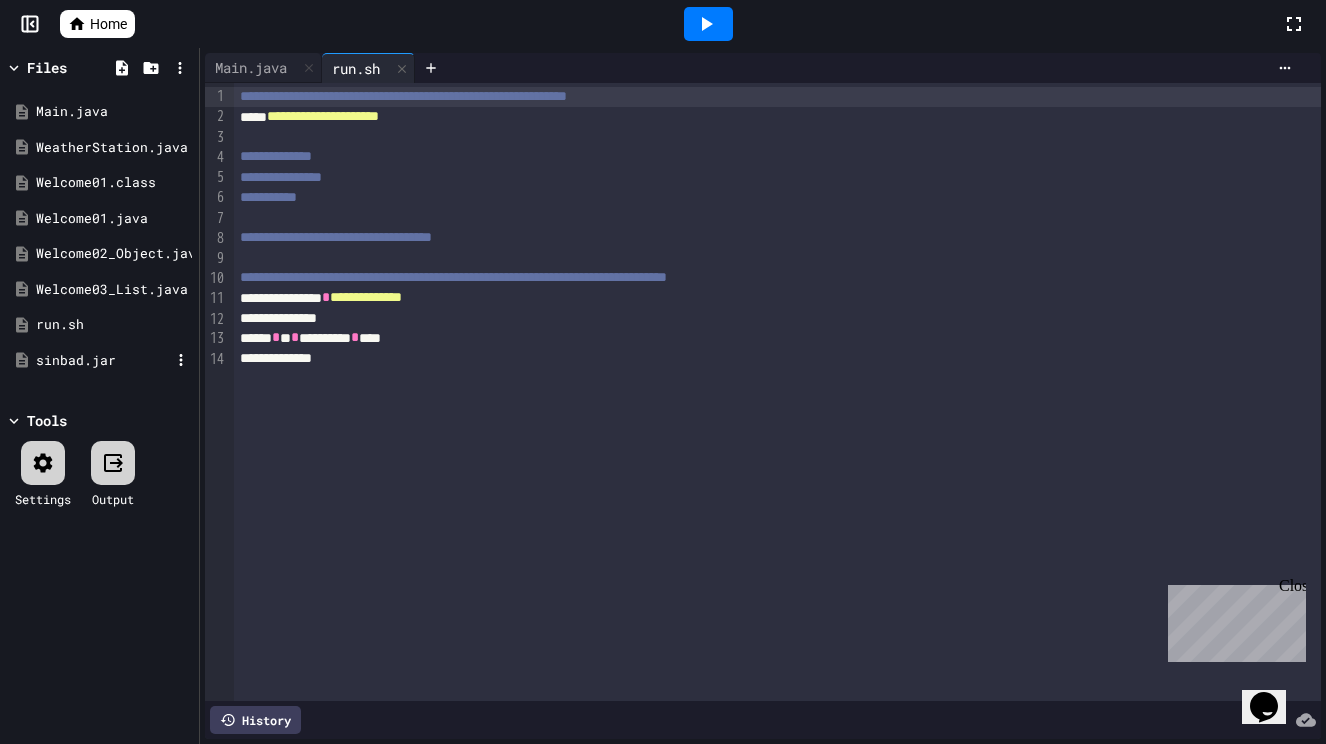 click on "sinbad.jar" at bounding box center [103, 361] 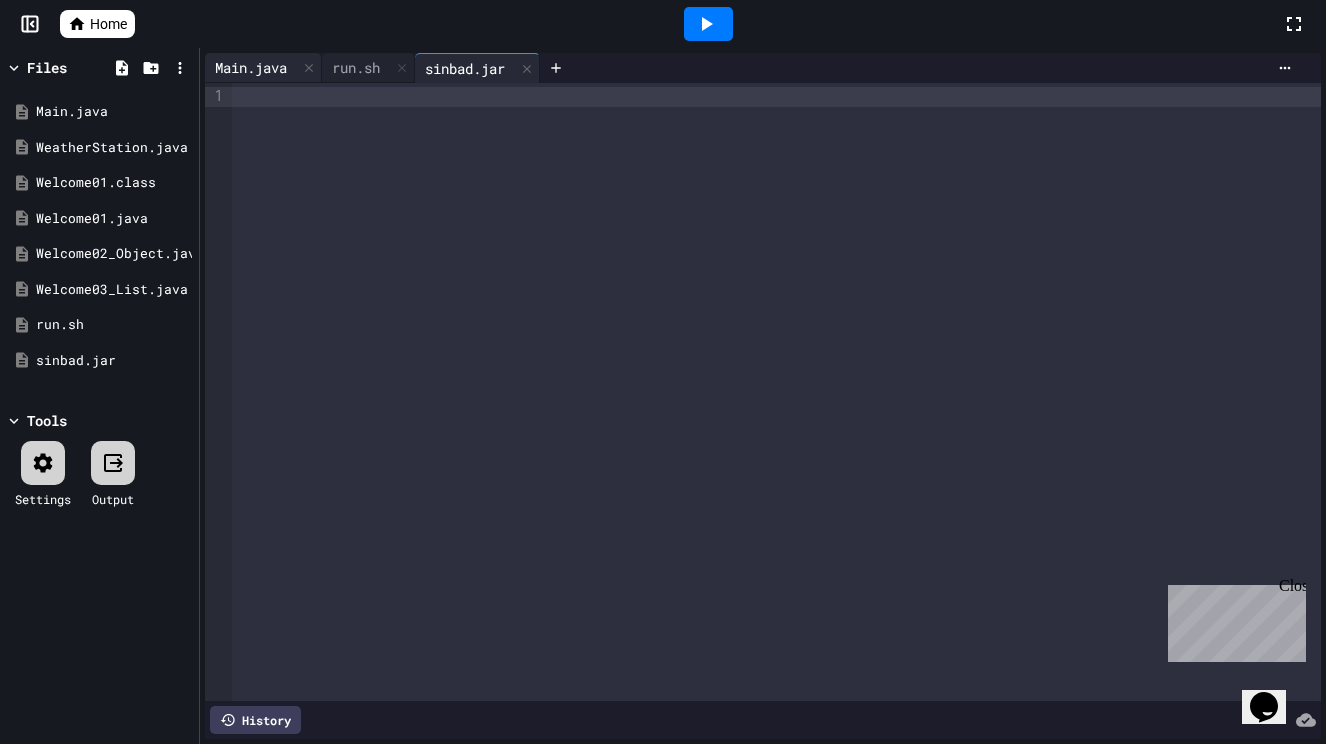 click on "Main.java" at bounding box center [251, 67] 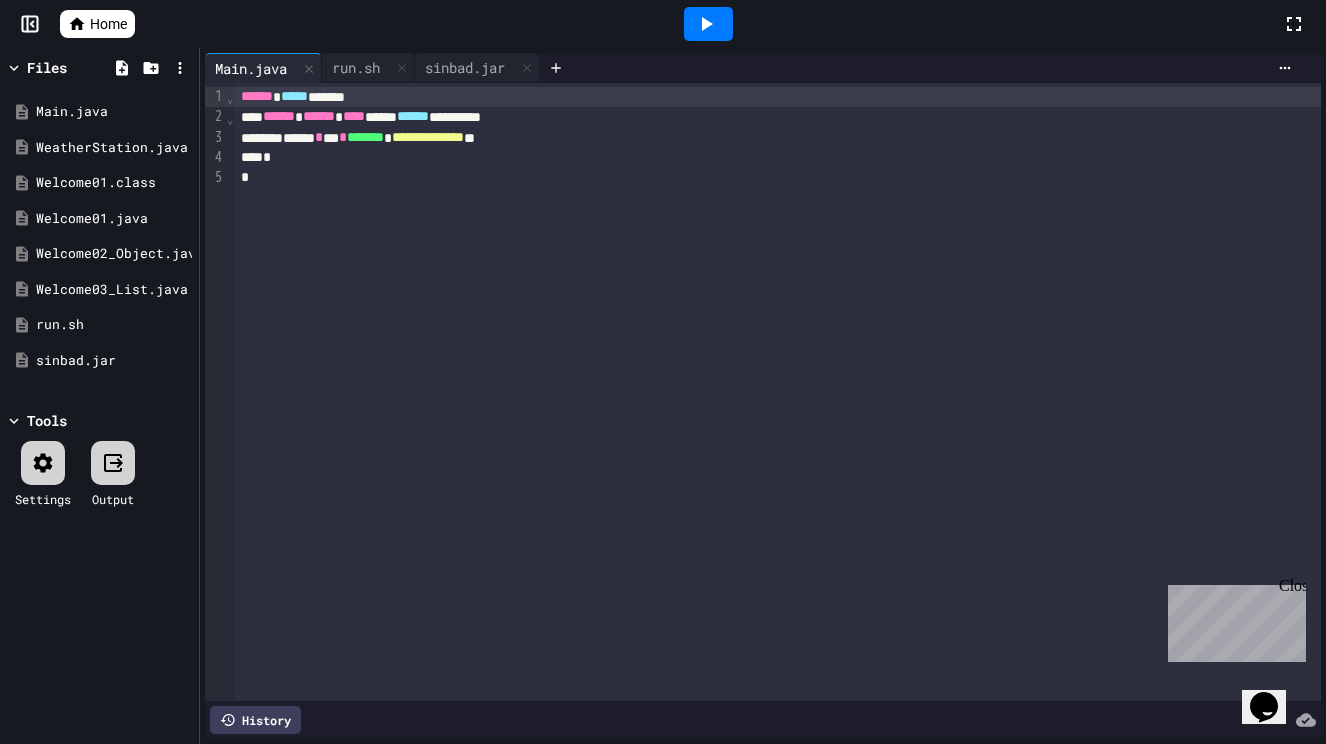 click 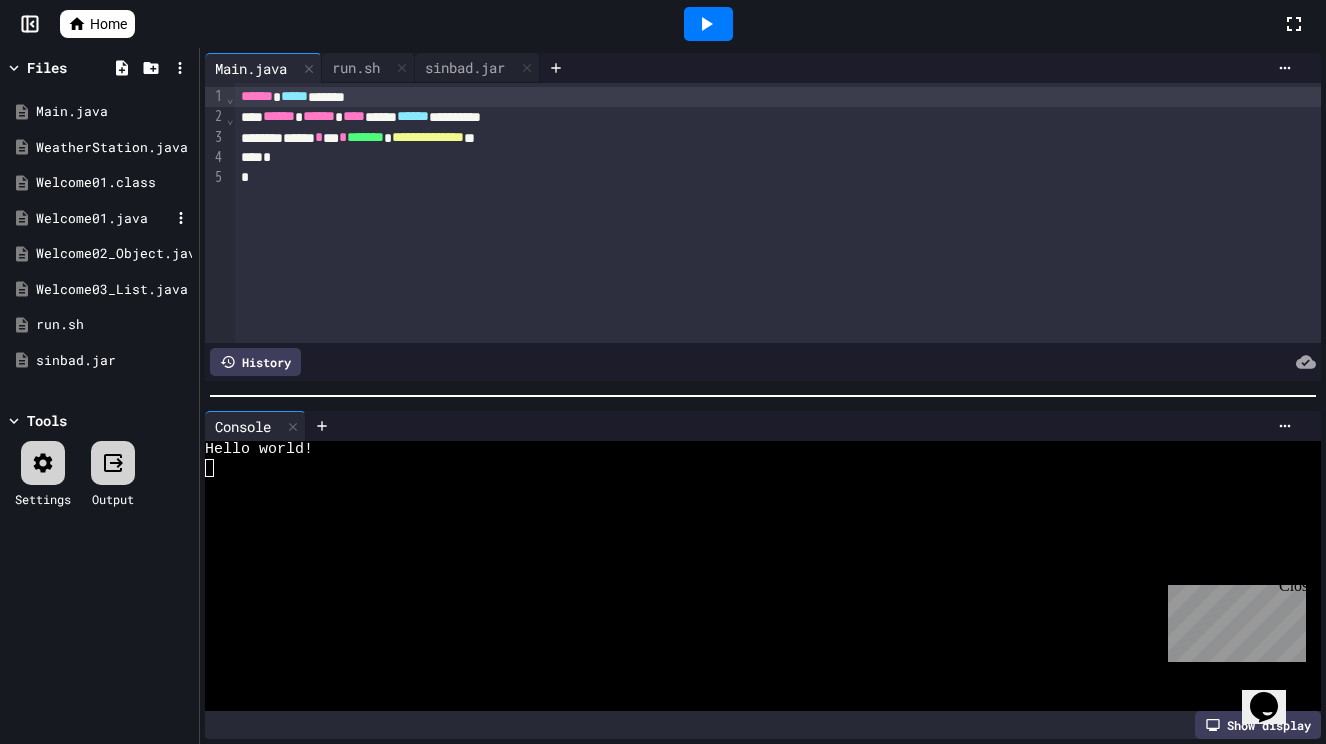 click on "Welcome01.java" at bounding box center [103, 219] 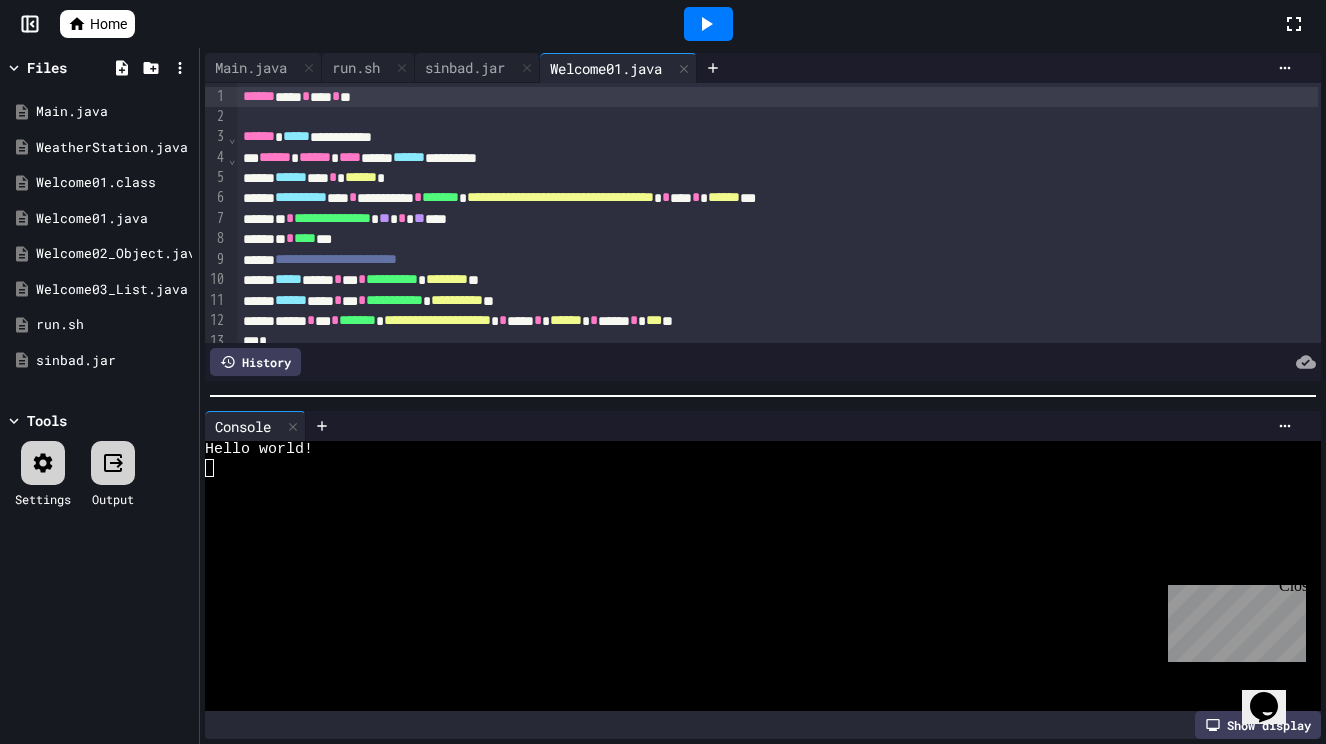 click 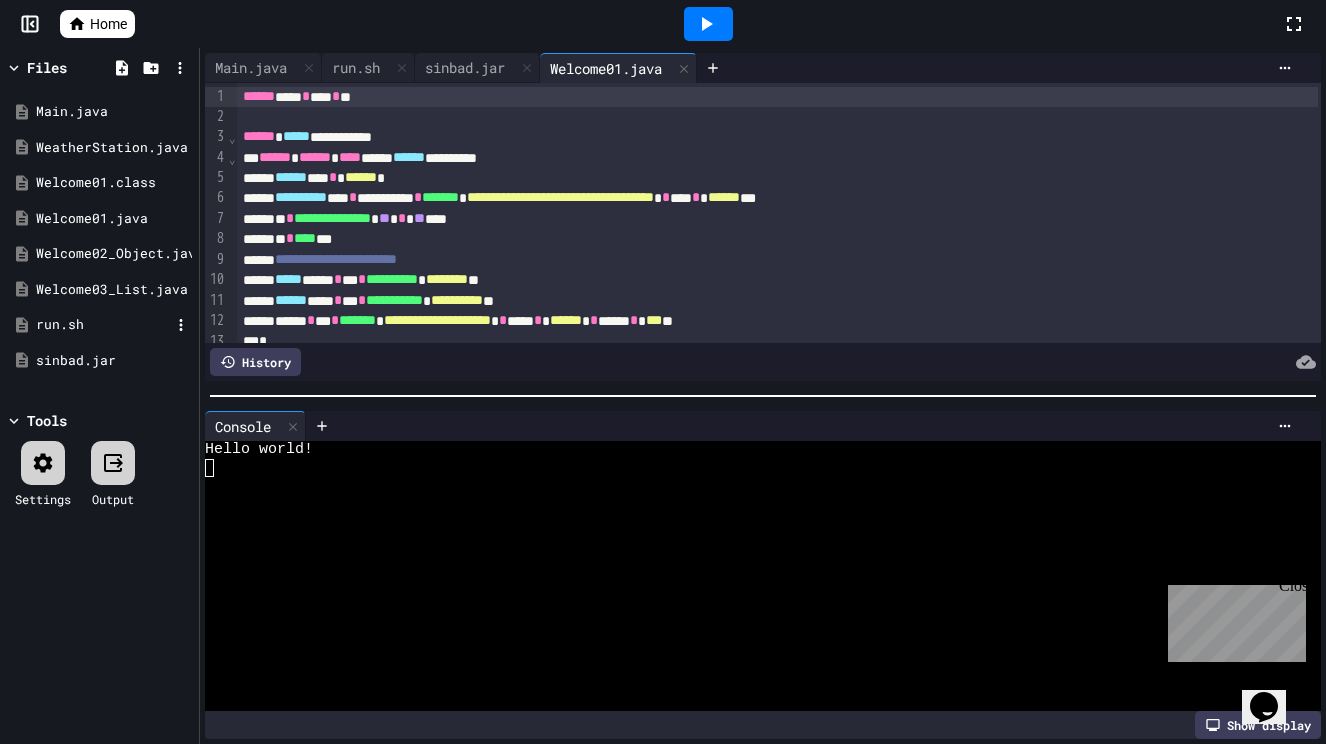 click on "run.sh" at bounding box center (103, 325) 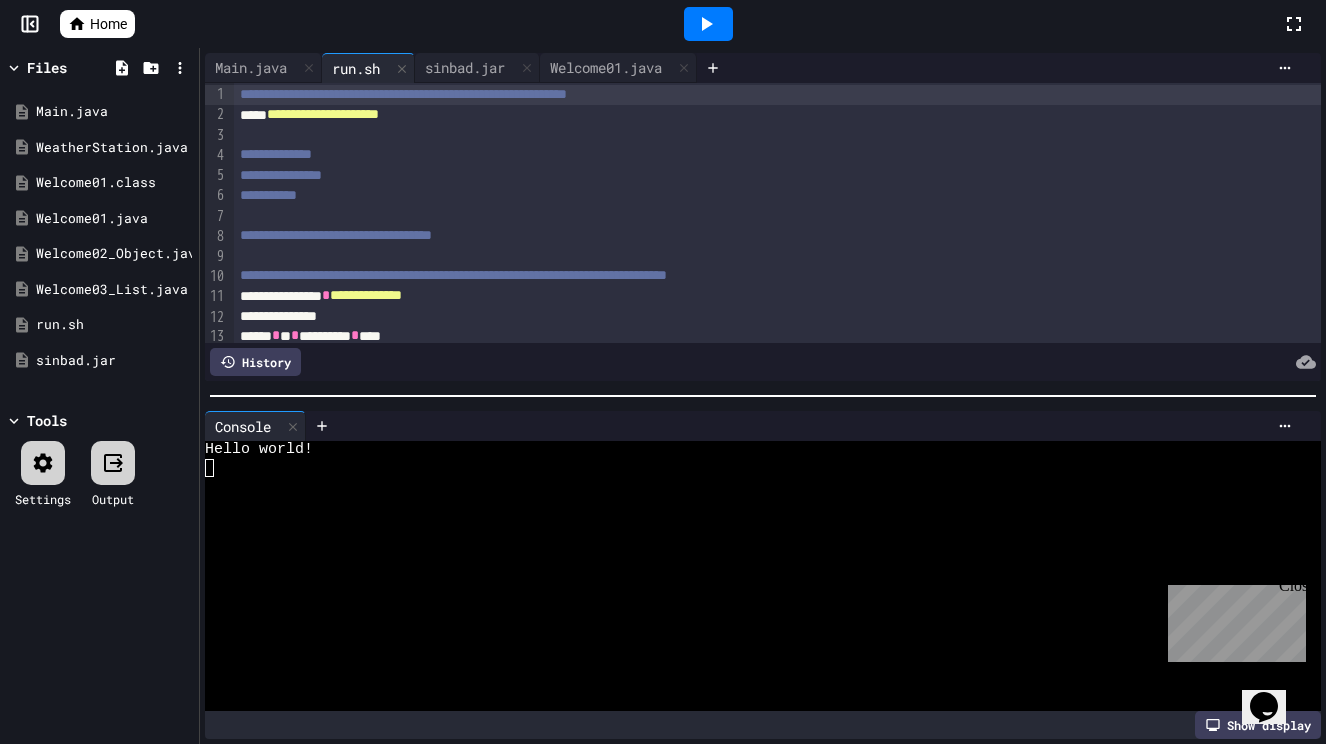 scroll, scrollTop: 0, scrollLeft: 0, axis: both 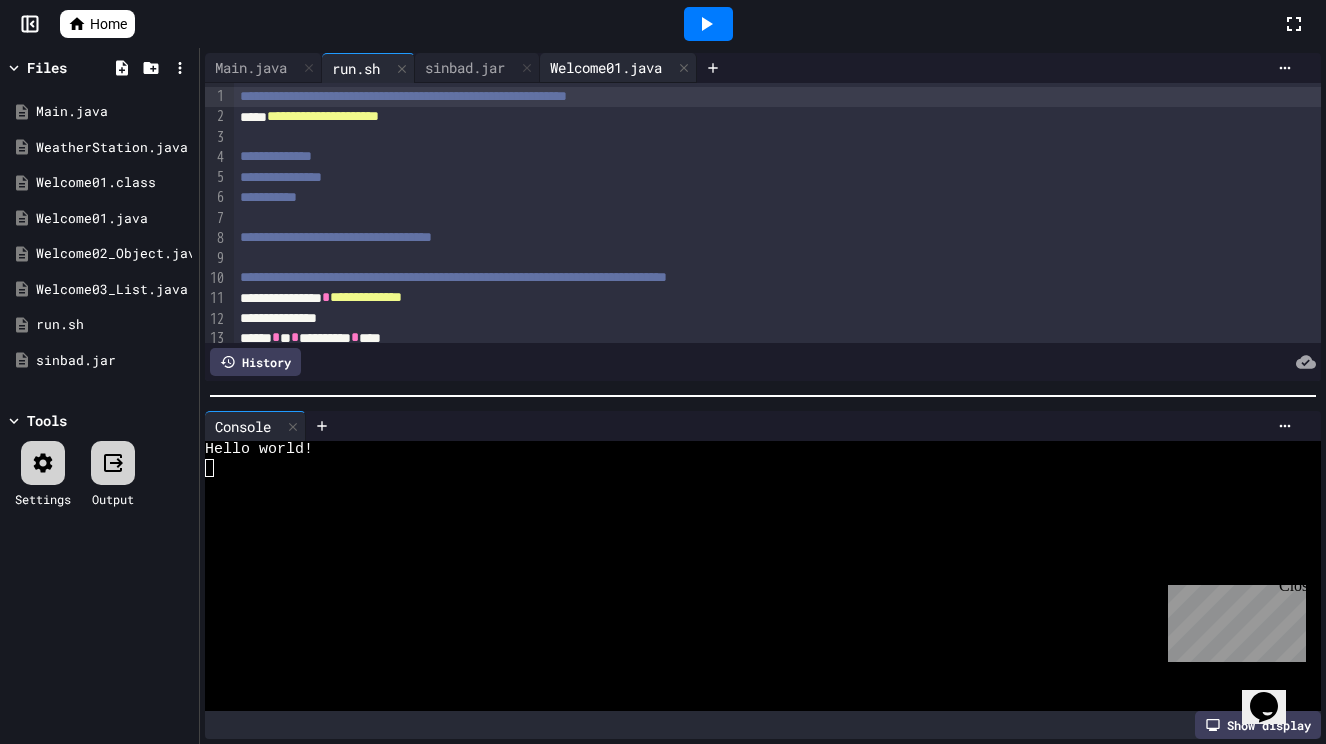 click on "Welcome01.java" at bounding box center [606, 67] 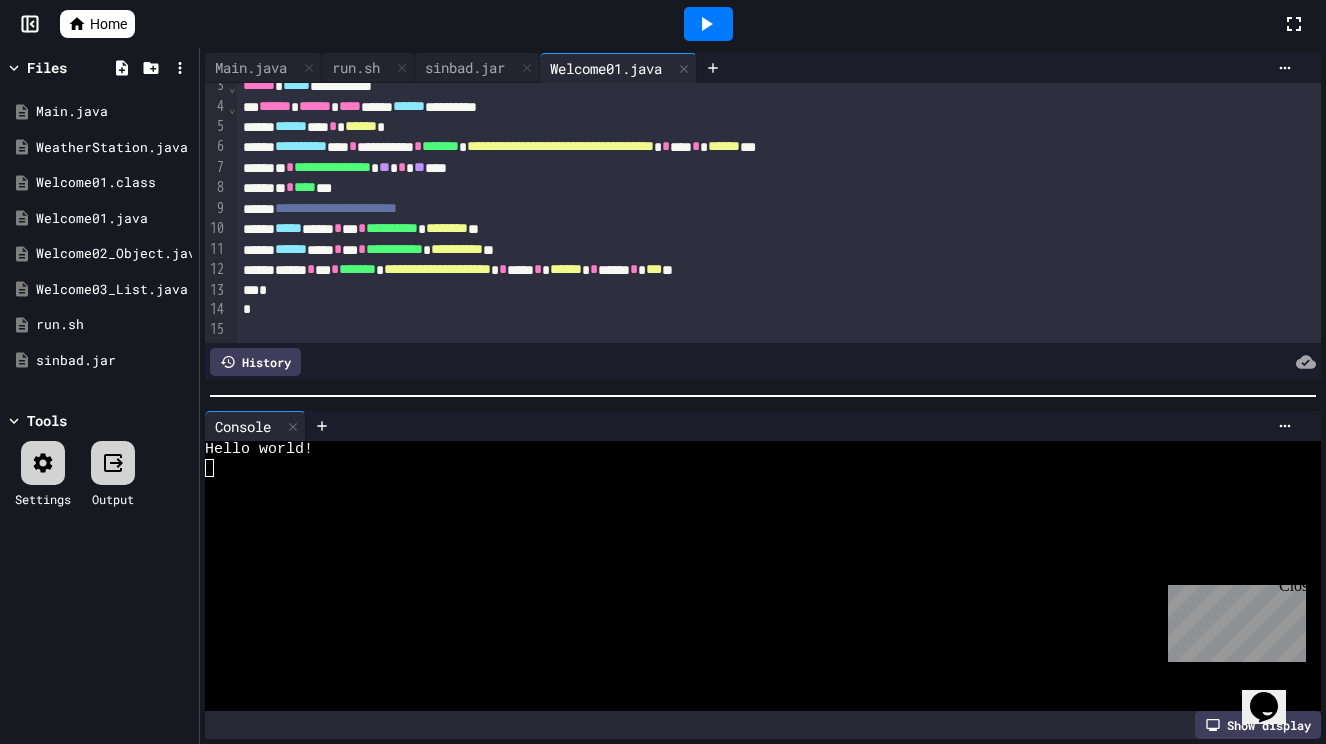 scroll, scrollTop: 0, scrollLeft: 0, axis: both 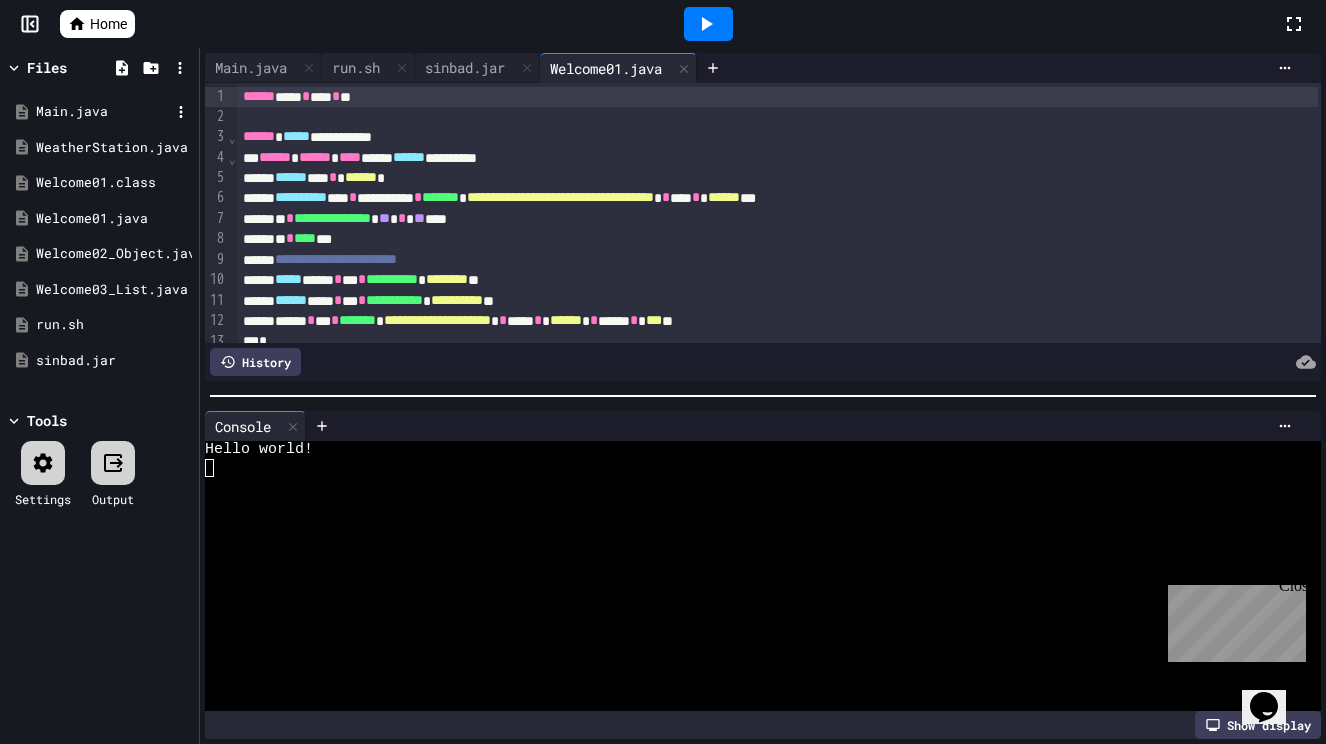 click on "Main.java" at bounding box center (103, 112) 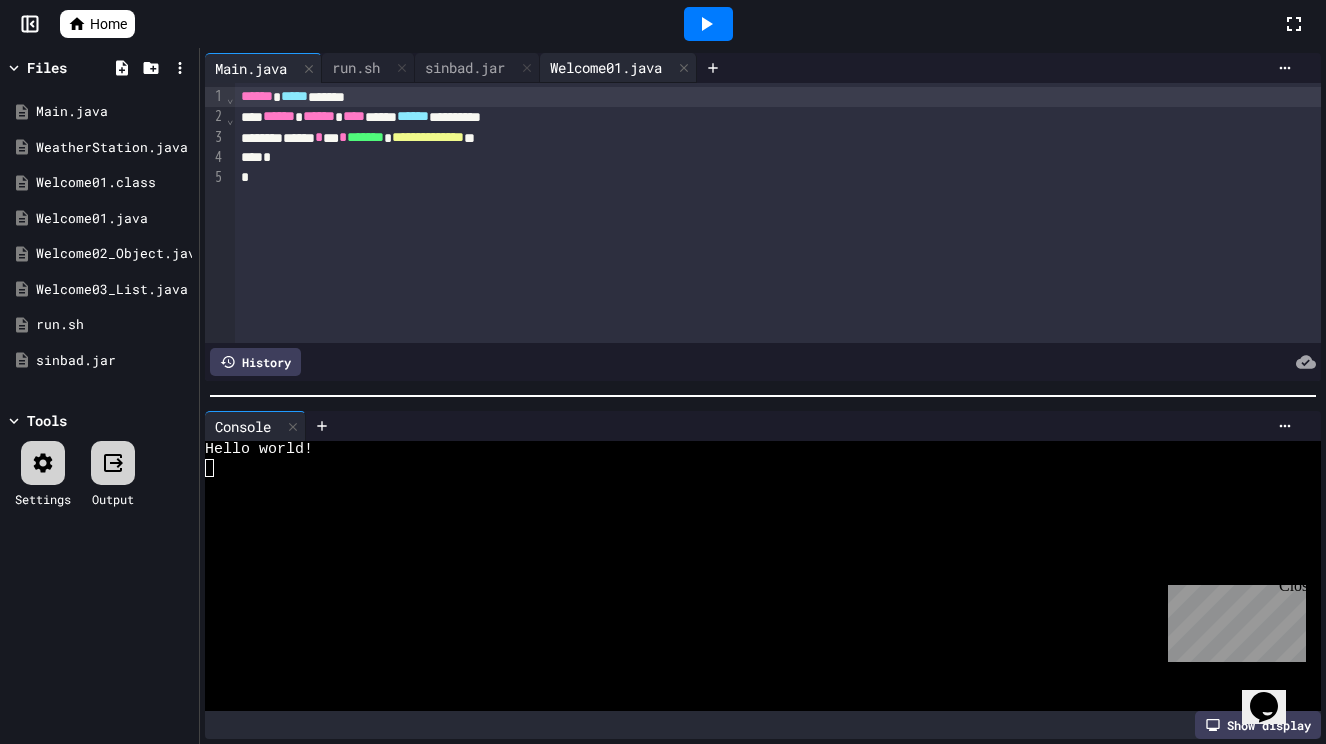 click on "Welcome01.java" at bounding box center [606, 67] 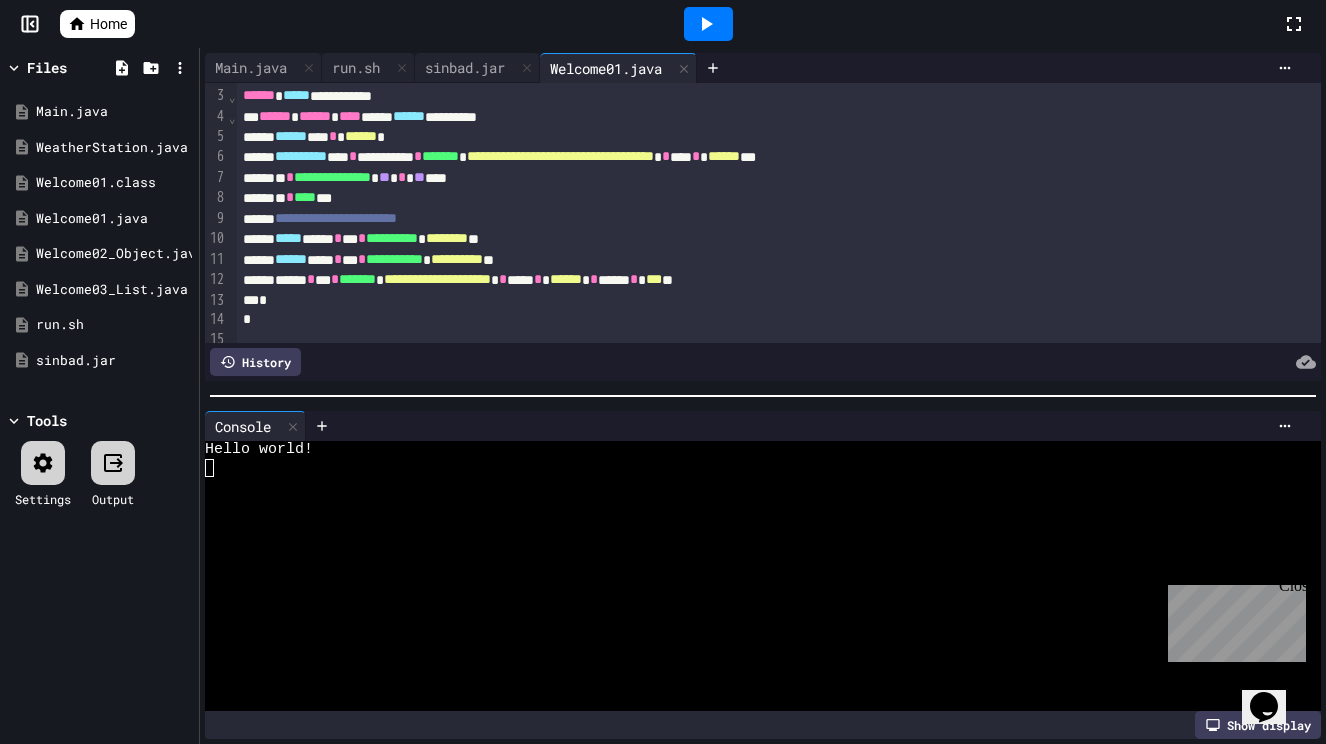 scroll, scrollTop: 51, scrollLeft: 0, axis: vertical 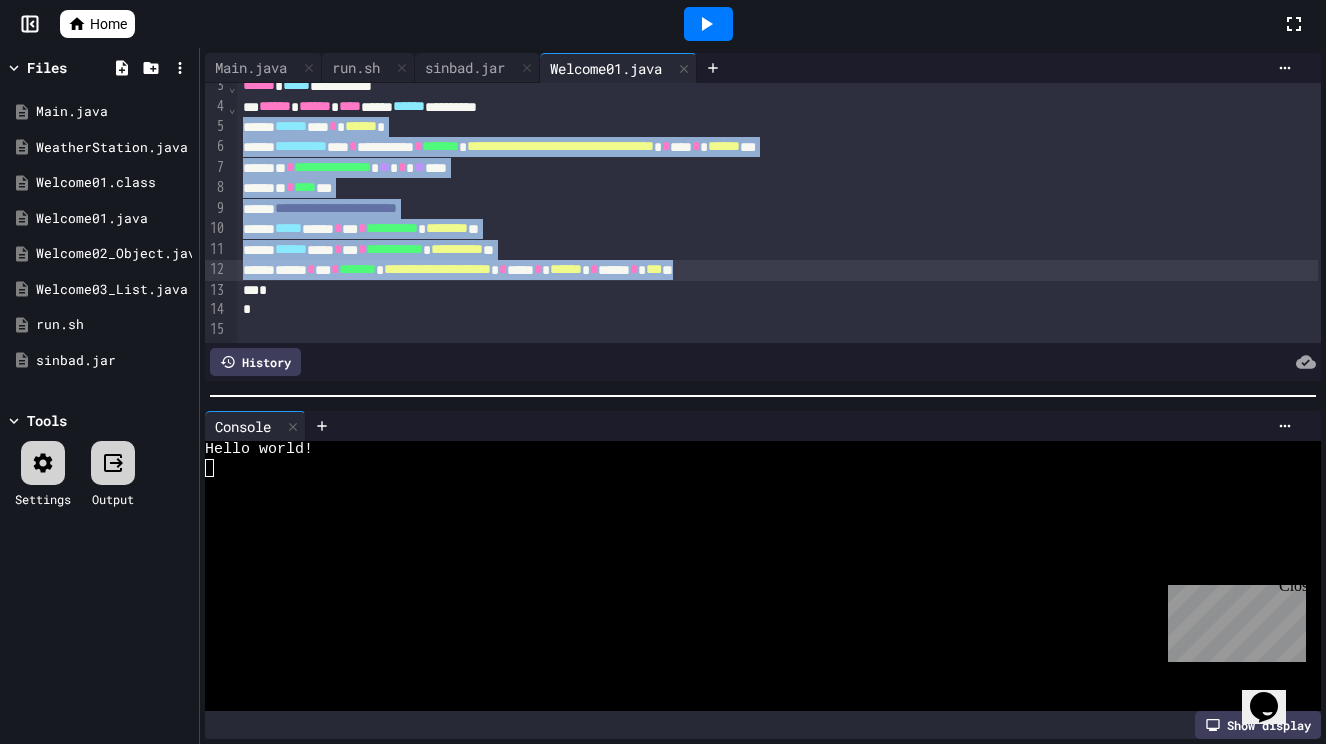 drag, startPoint x: 244, startPoint y: 130, endPoint x: 924, endPoint y: 277, distance: 695.7076 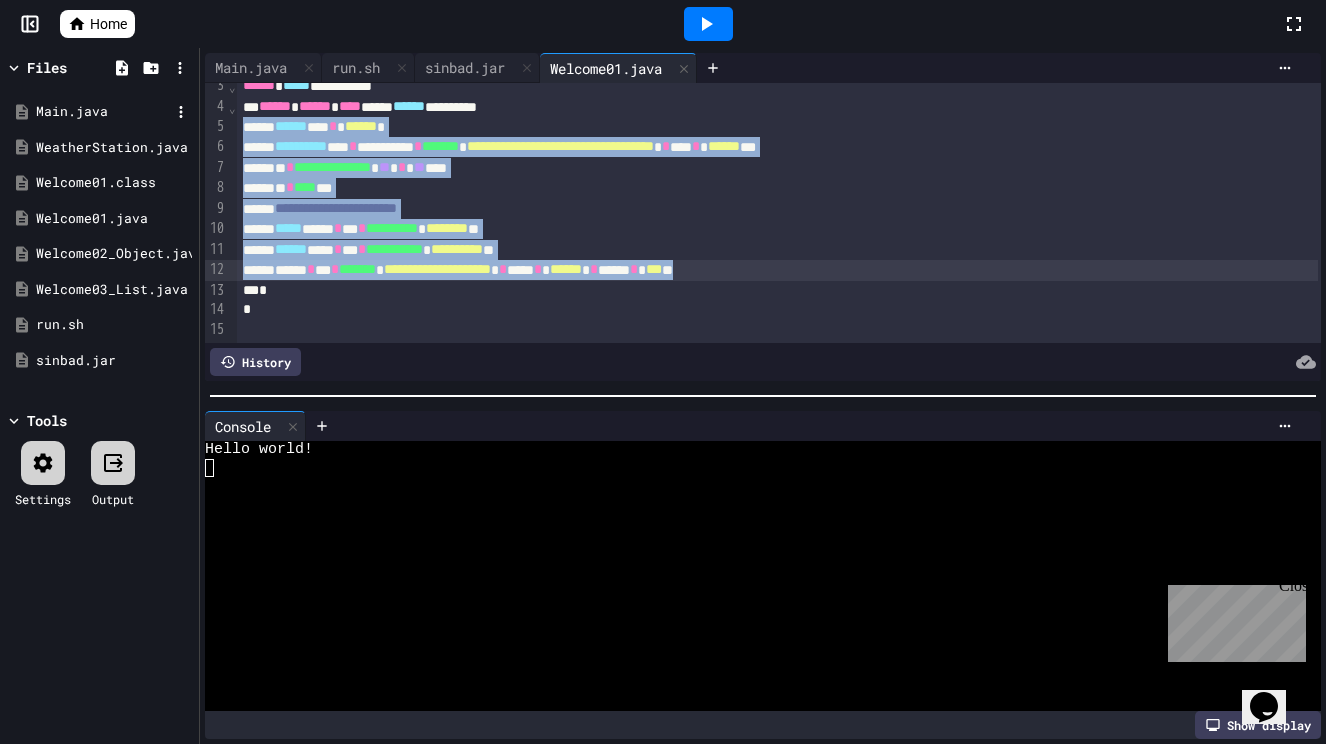 click on "Main.java" at bounding box center (103, 112) 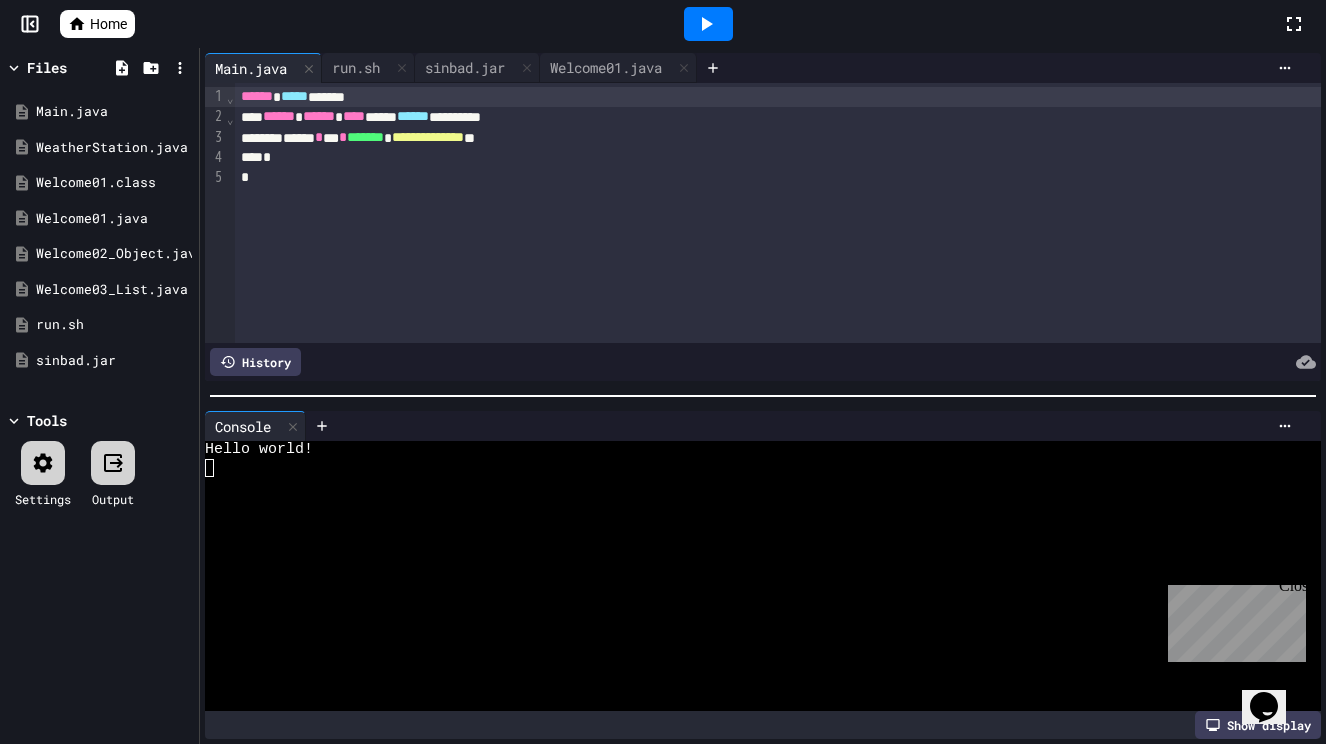 click on "**********" at bounding box center (778, 138) 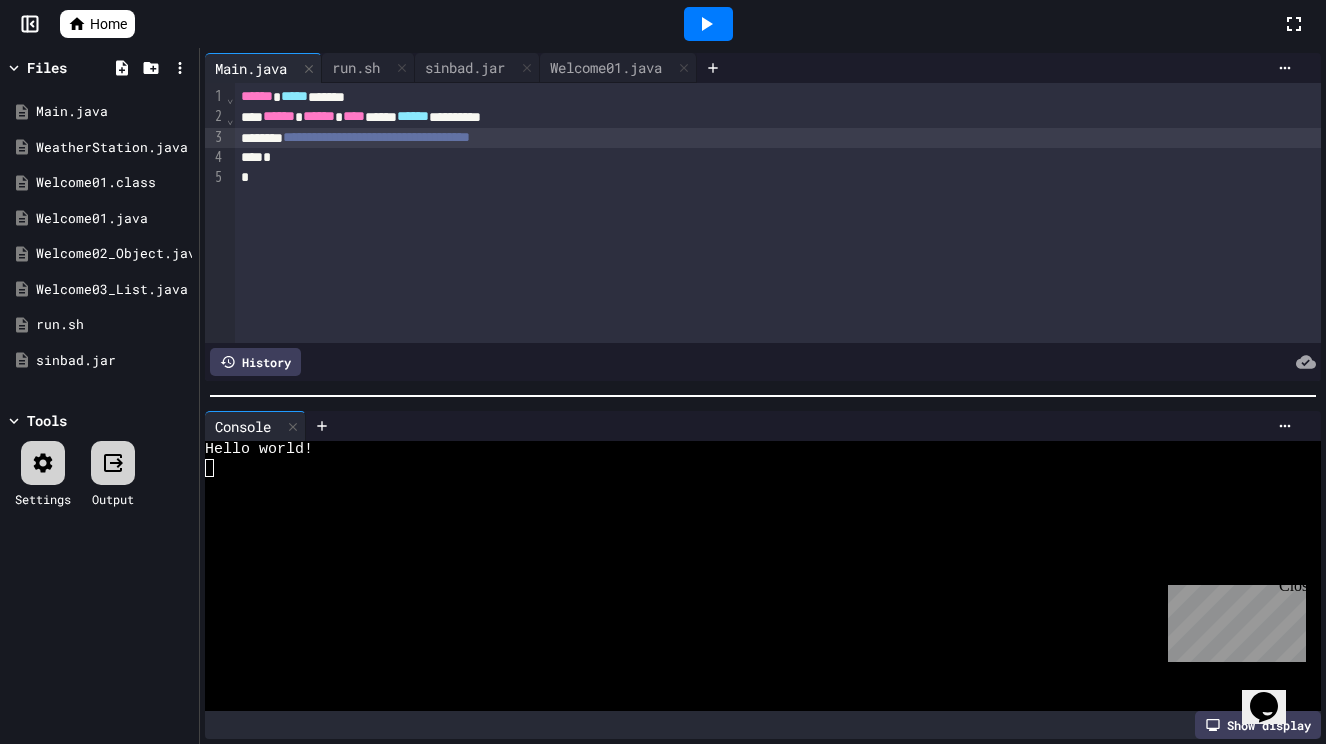click on "**********" at bounding box center (778, 138) 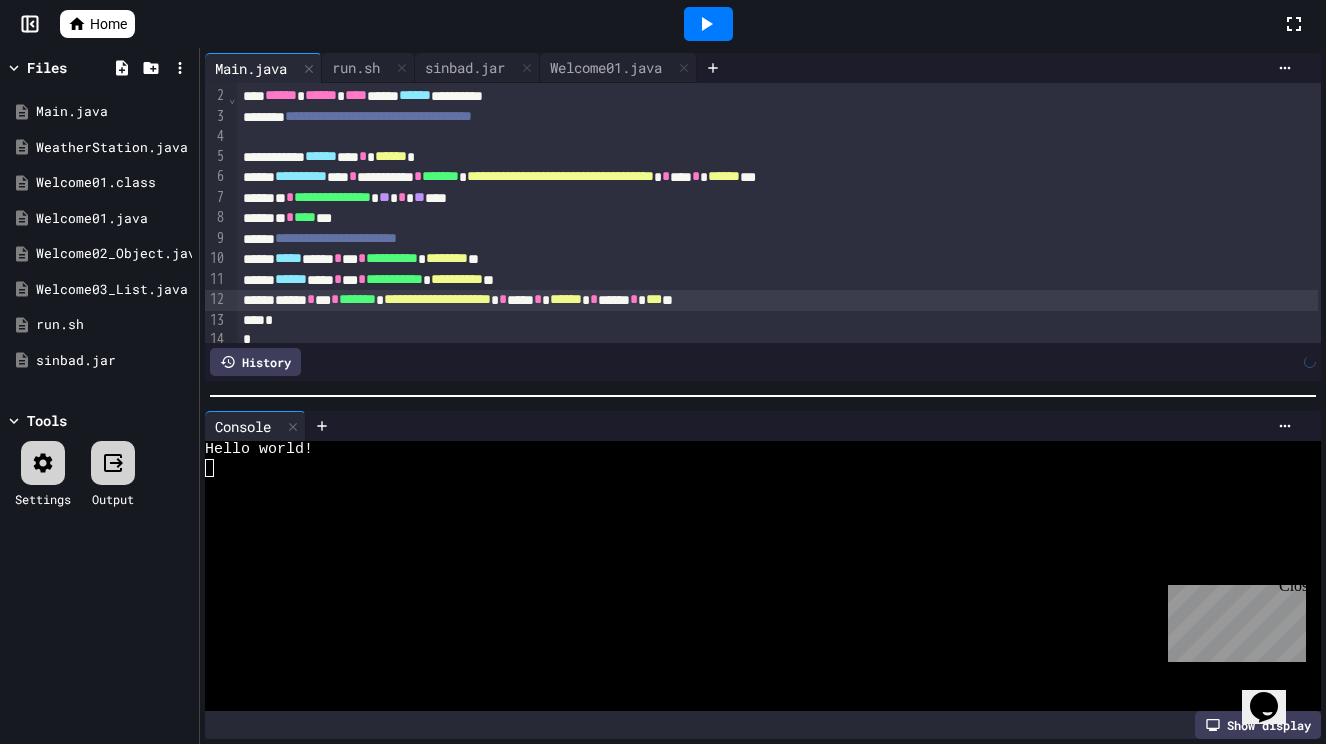 scroll, scrollTop: 27, scrollLeft: 0, axis: vertical 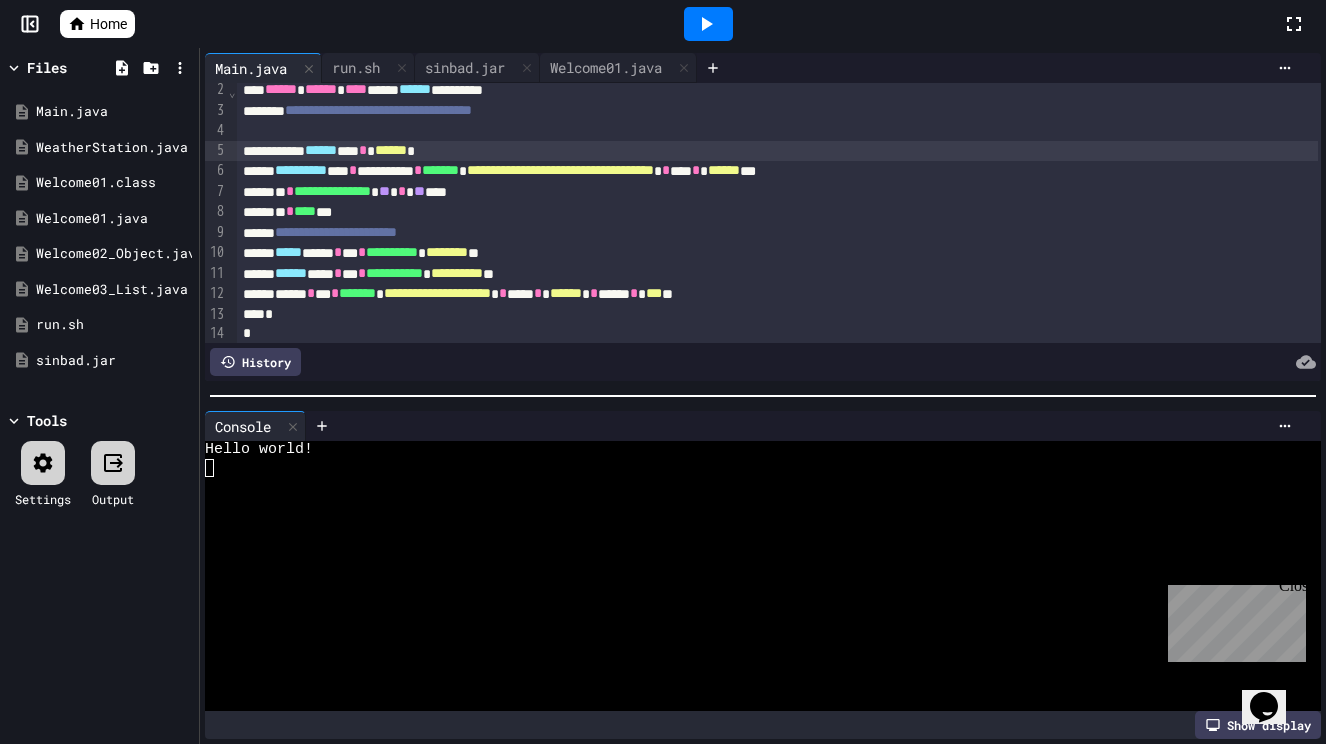 click on "******" at bounding box center [321, 150] 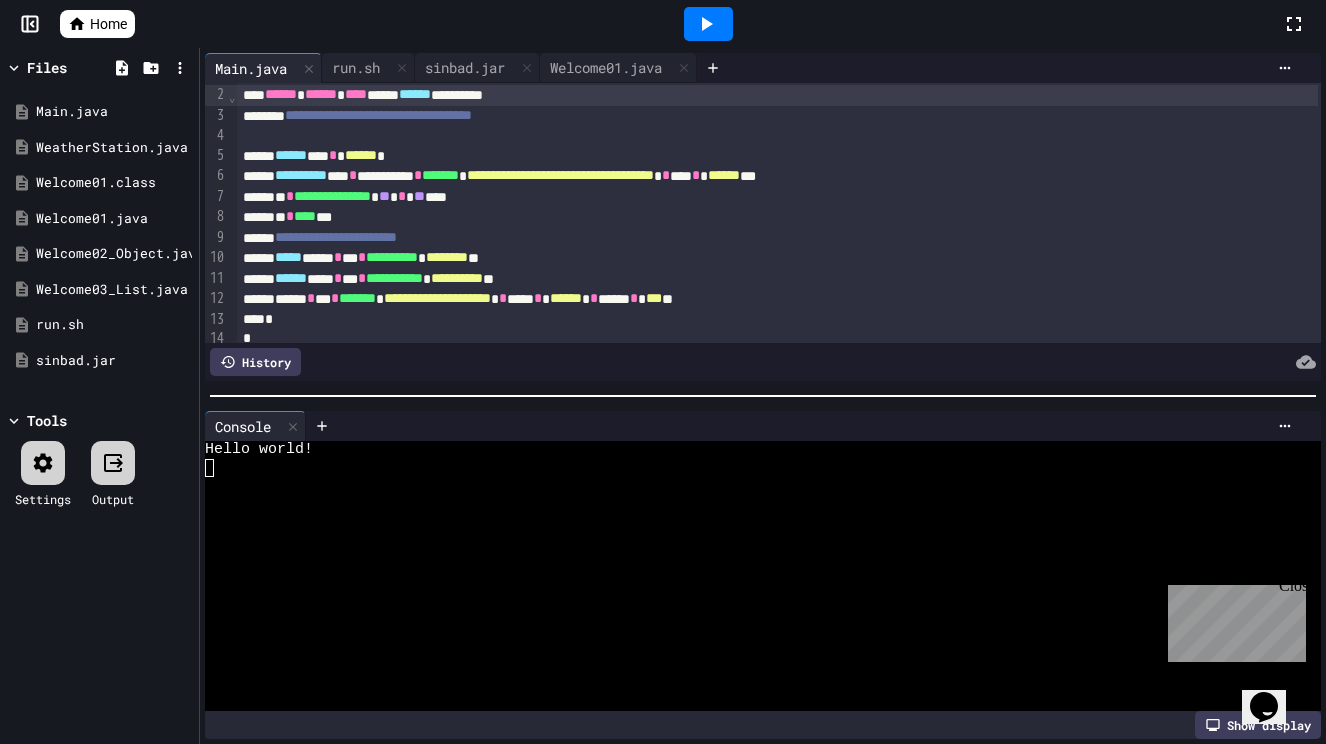 scroll, scrollTop: 0, scrollLeft: 0, axis: both 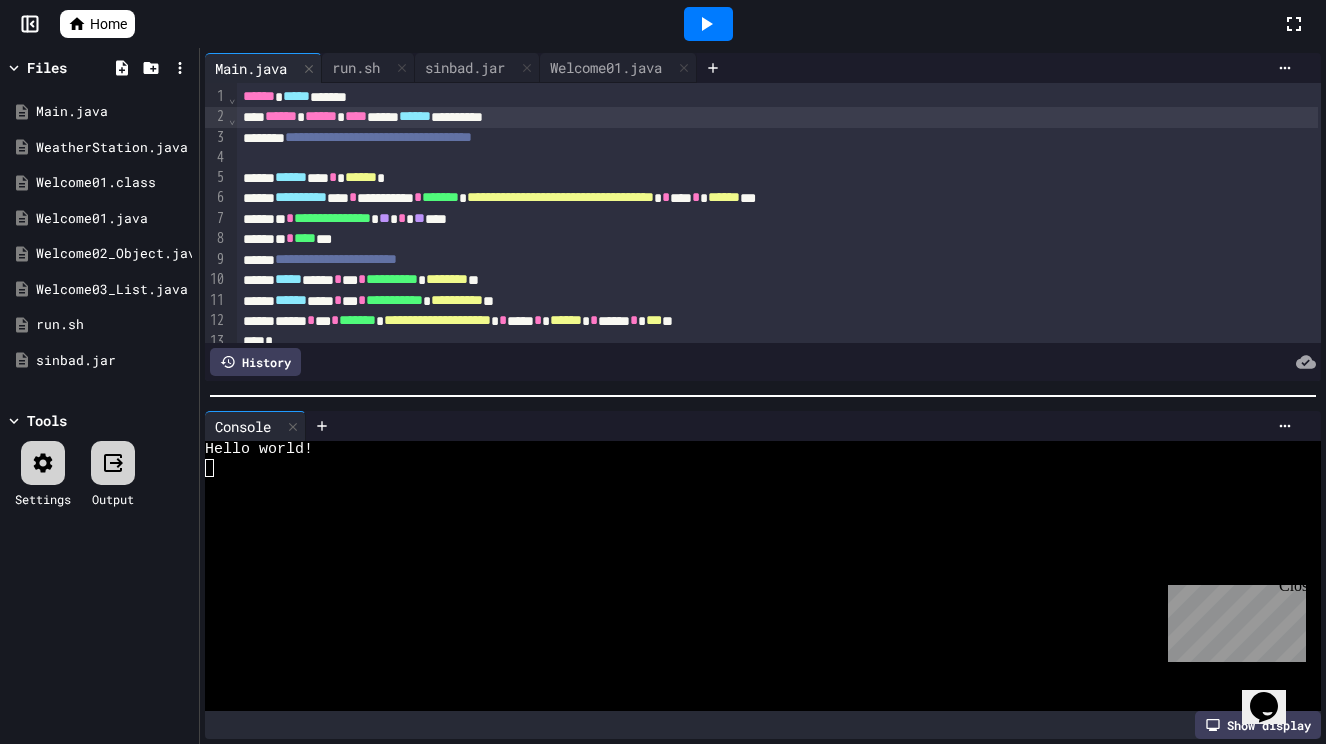 click on "******" at bounding box center (281, 116) 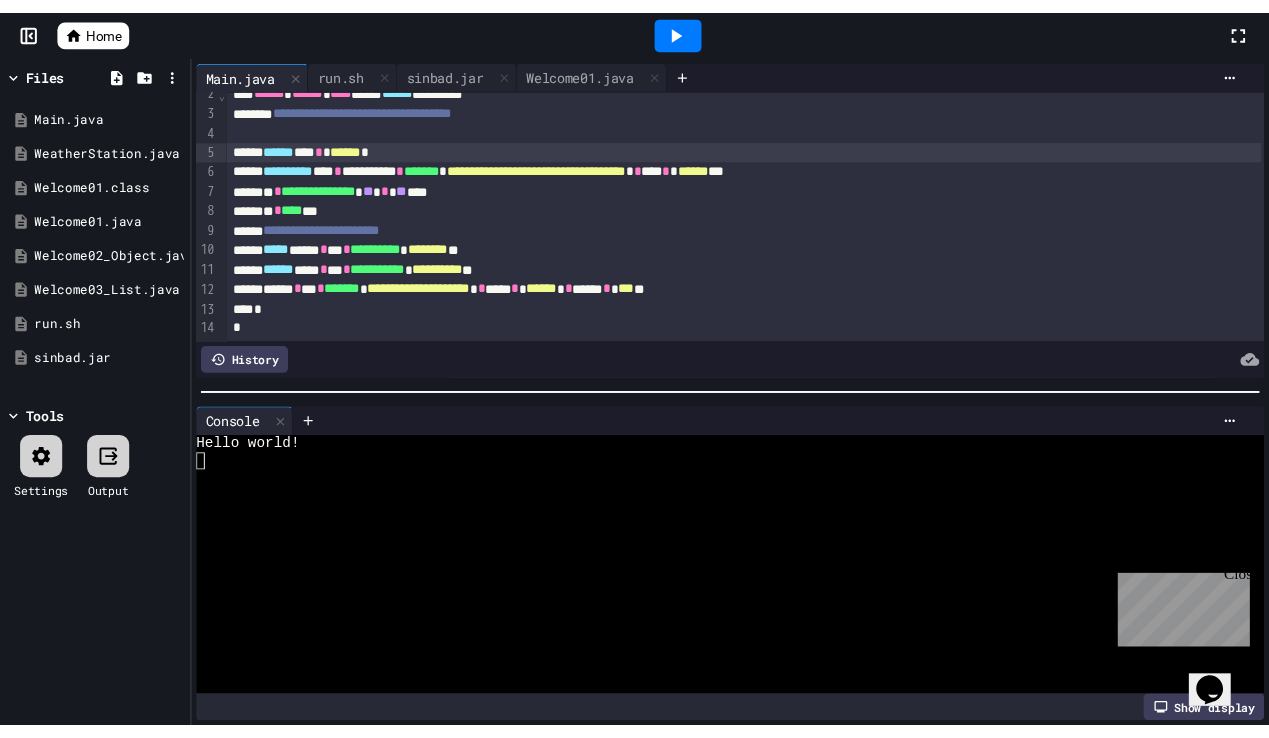 scroll, scrollTop: 0, scrollLeft: 0, axis: both 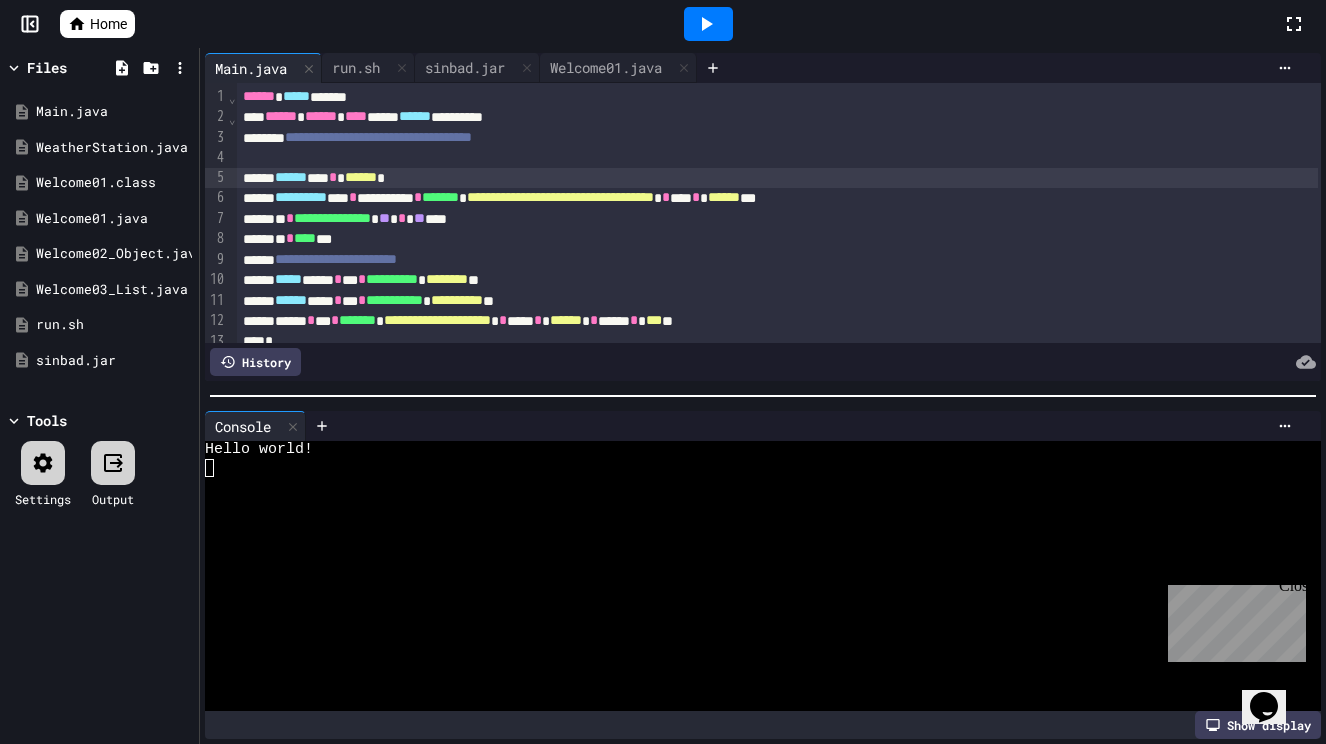 click 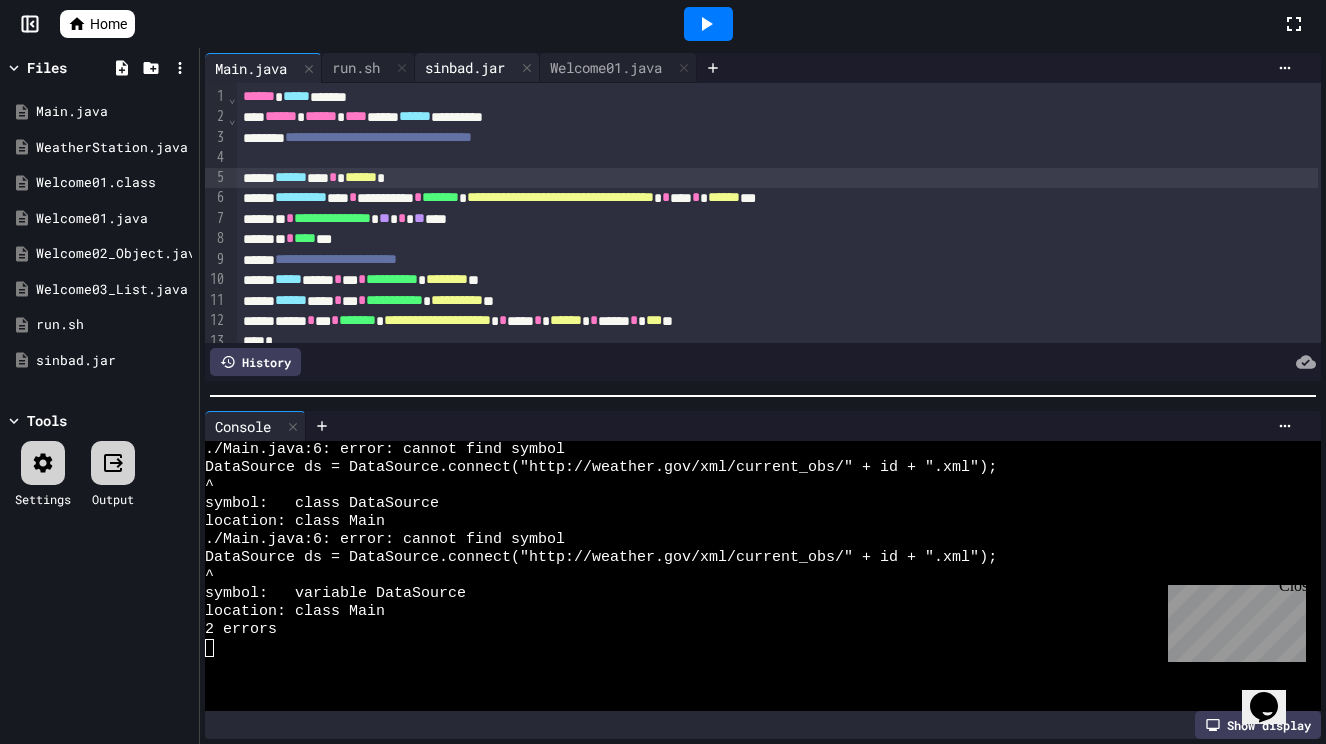 click on "sinbad.jar" at bounding box center (465, 67) 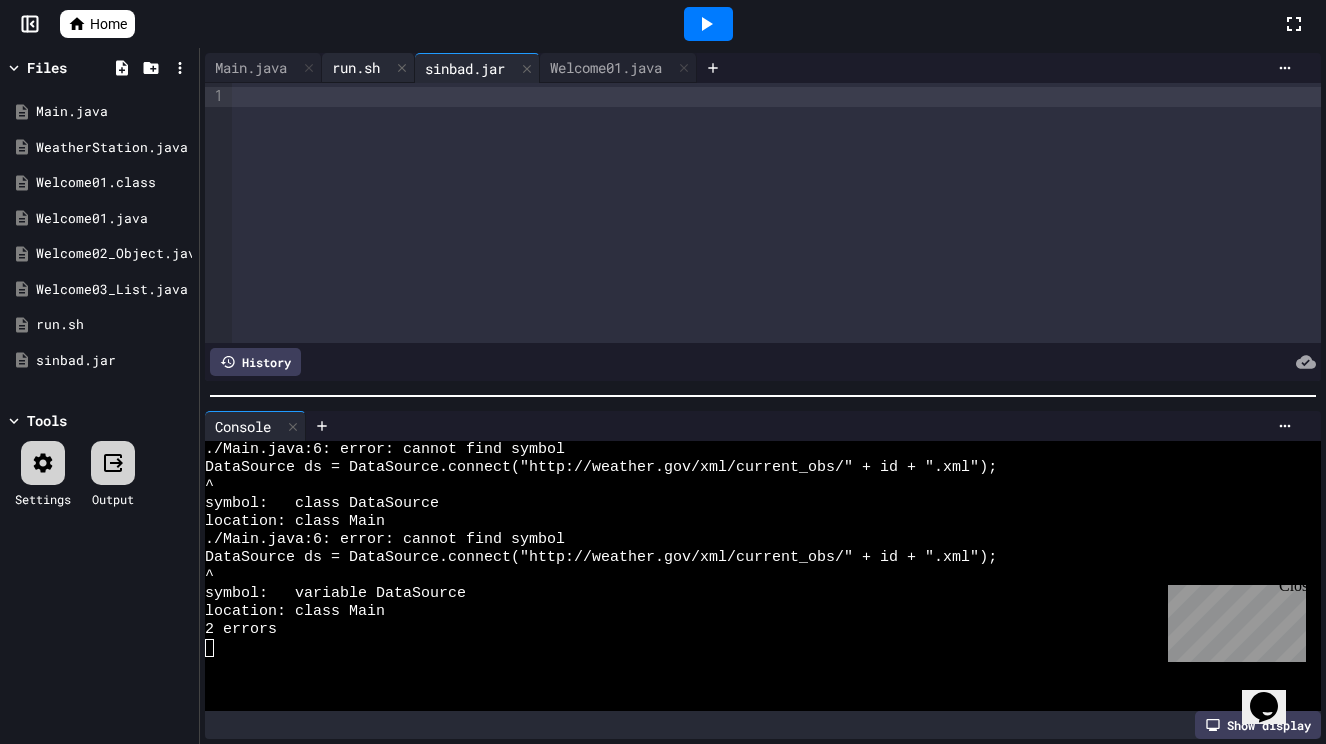 click on "run.sh" at bounding box center [356, 67] 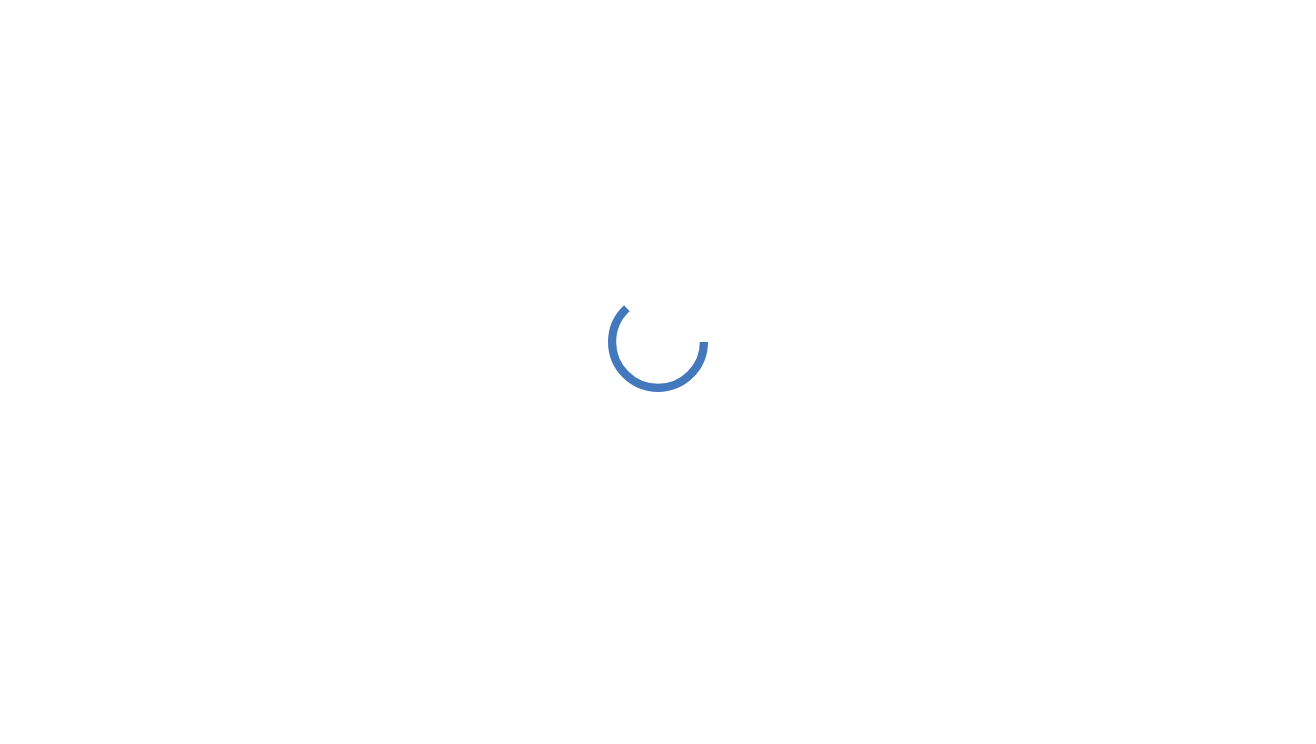 scroll, scrollTop: 0, scrollLeft: 0, axis: both 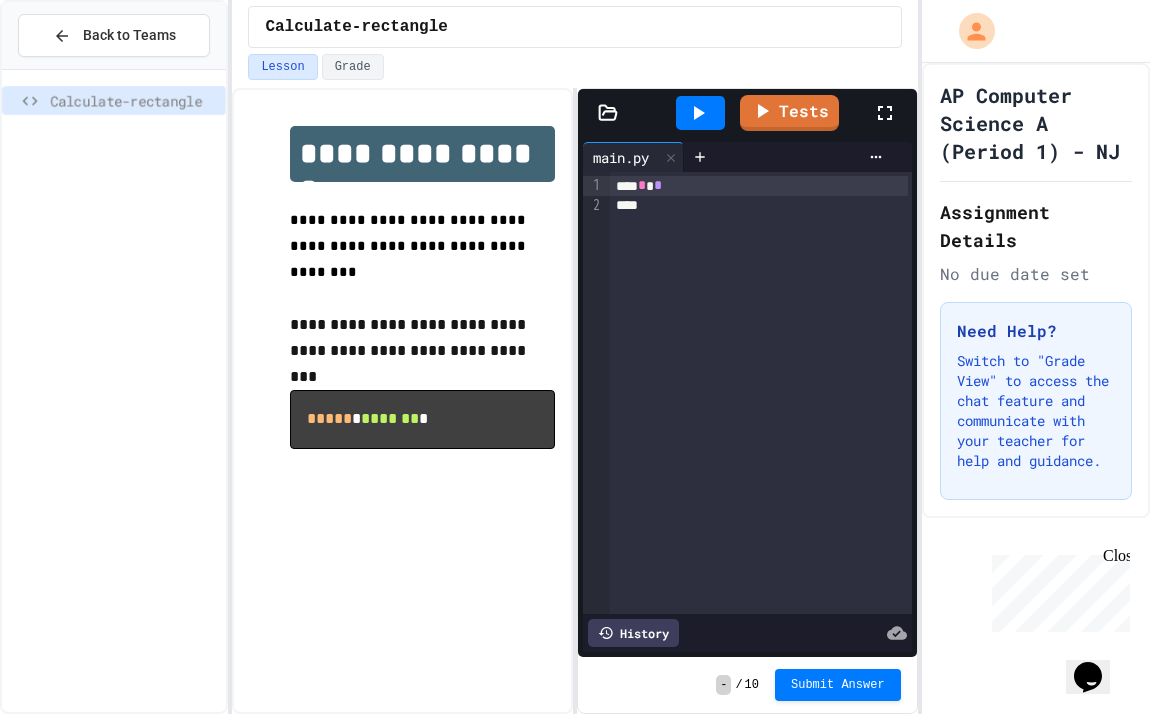 click on "*** *   *" at bounding box center (759, 186) 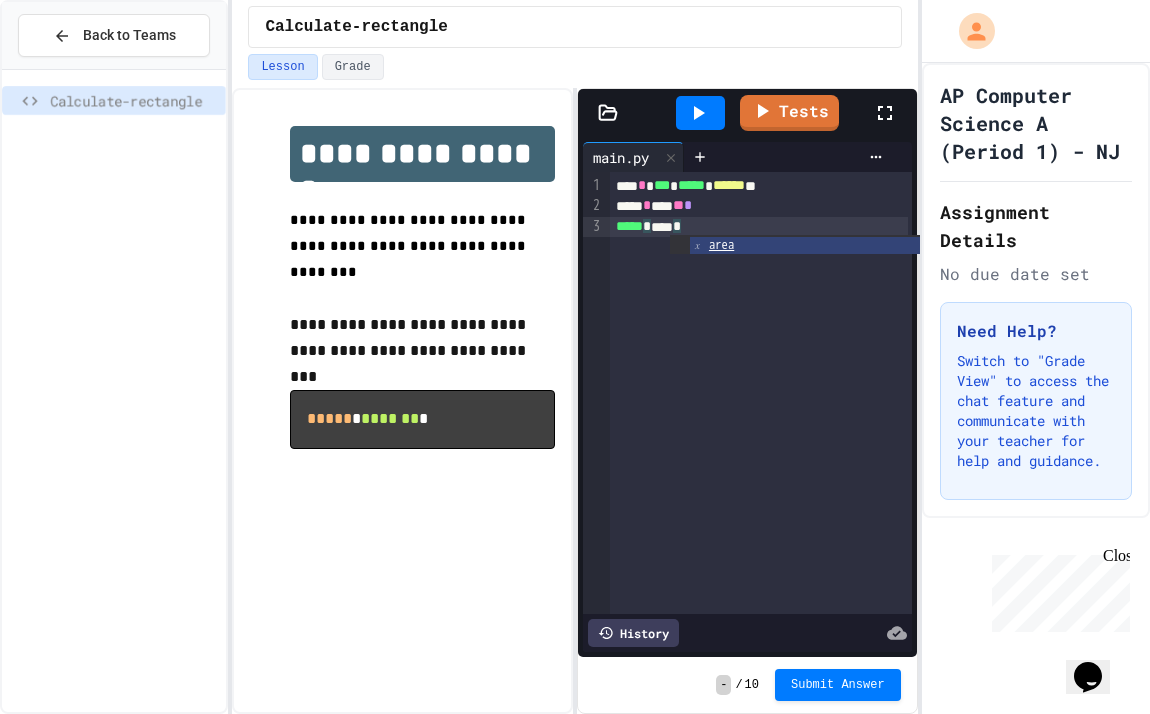 click 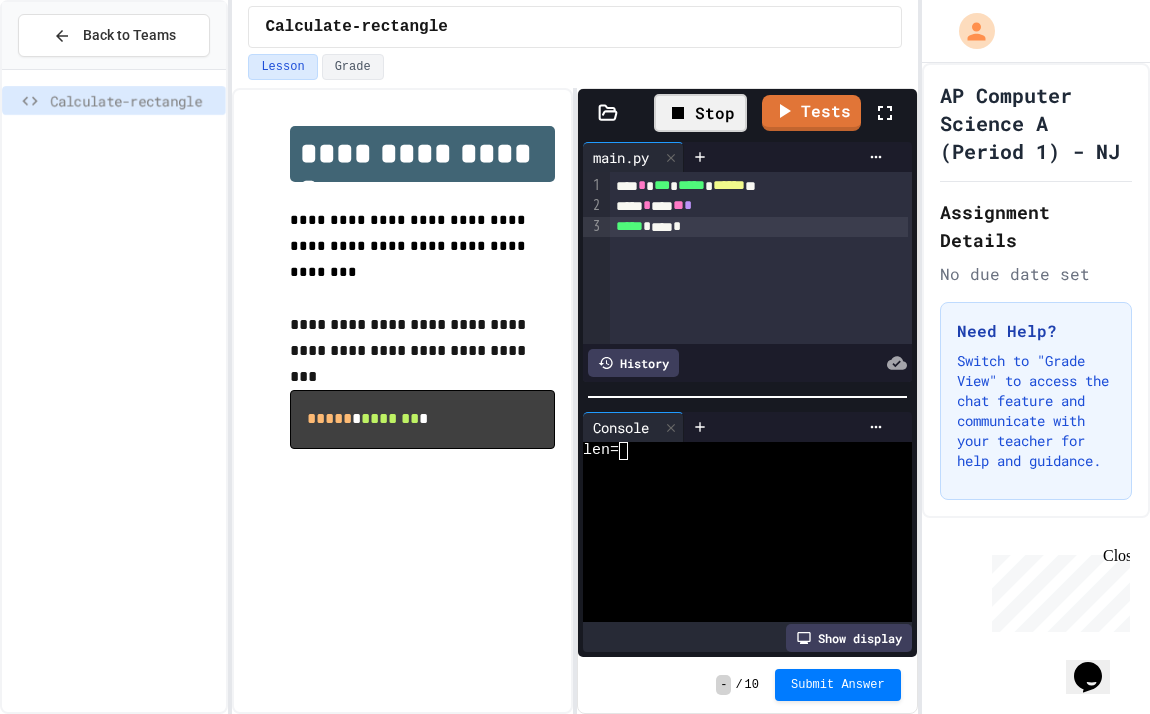 click at bounding box center [623, 451] 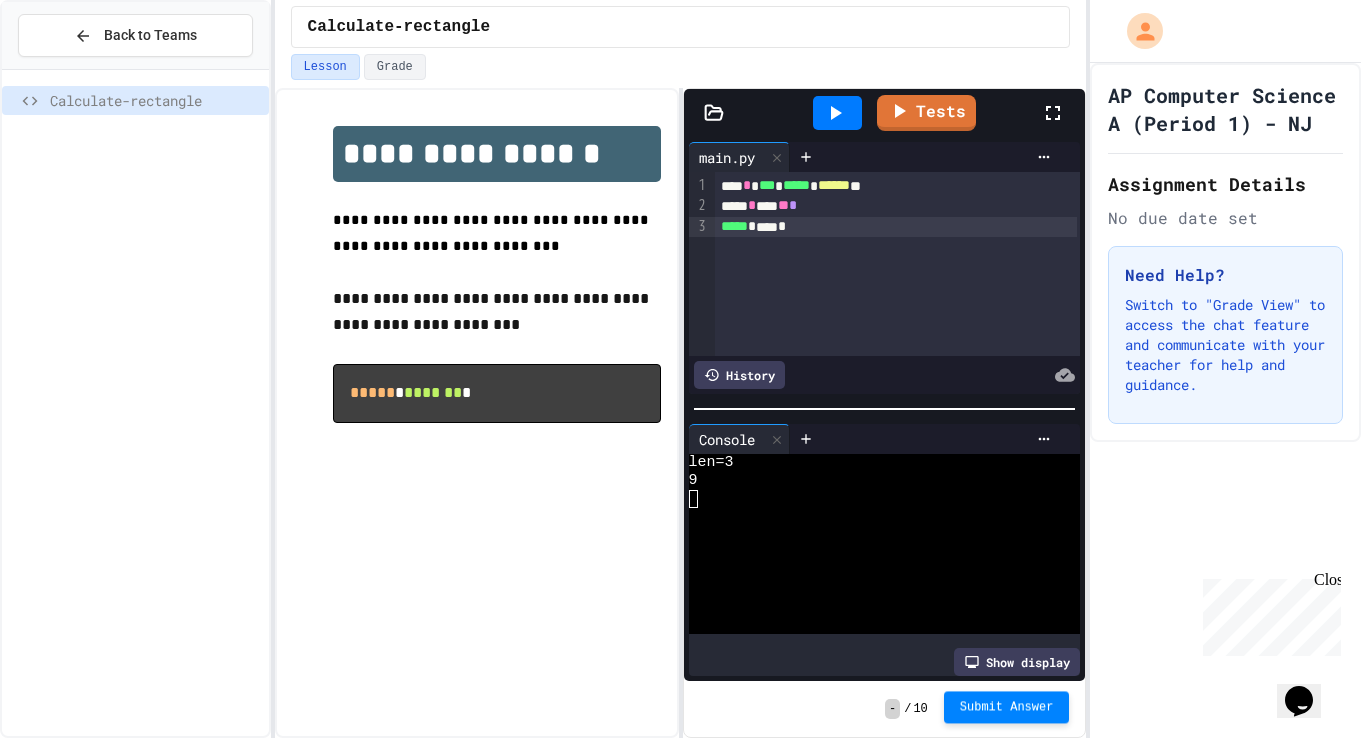 click on "Submit Answer" at bounding box center [1007, 707] 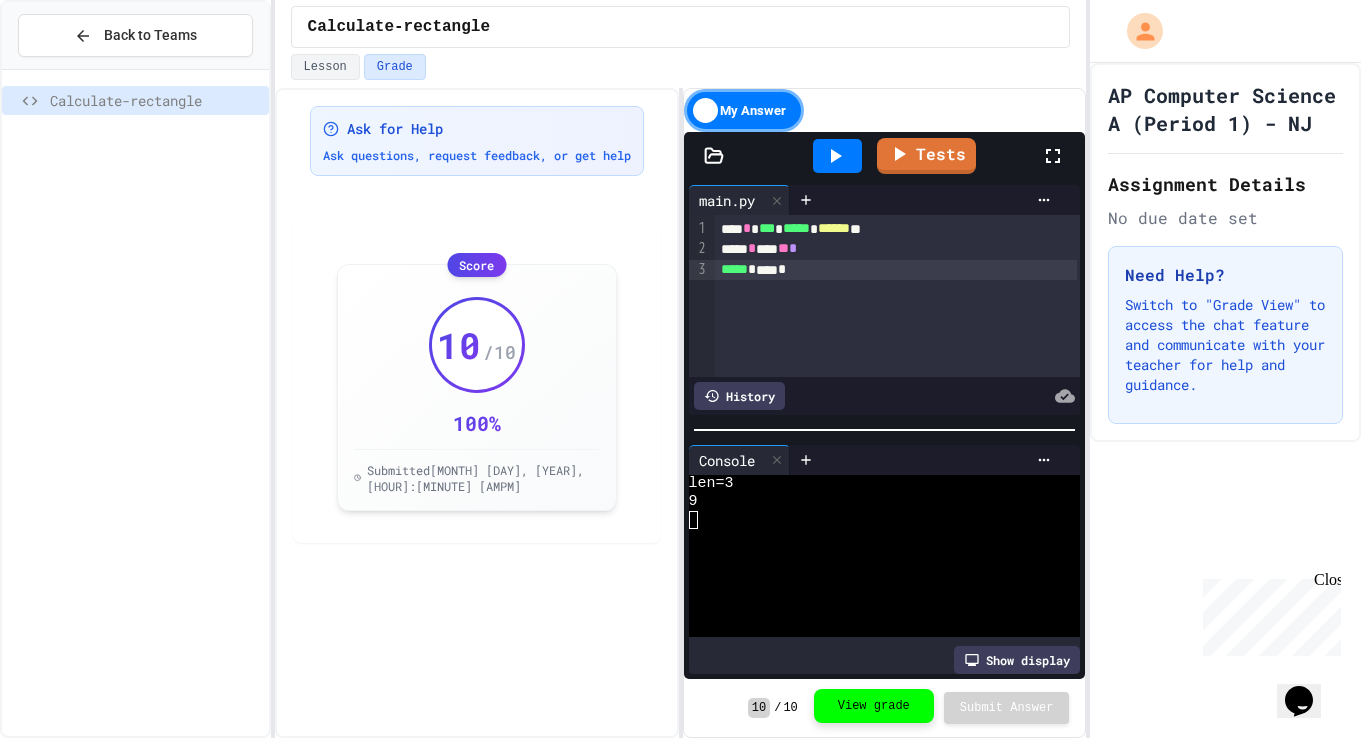 click on "View grade" at bounding box center (874, 706) 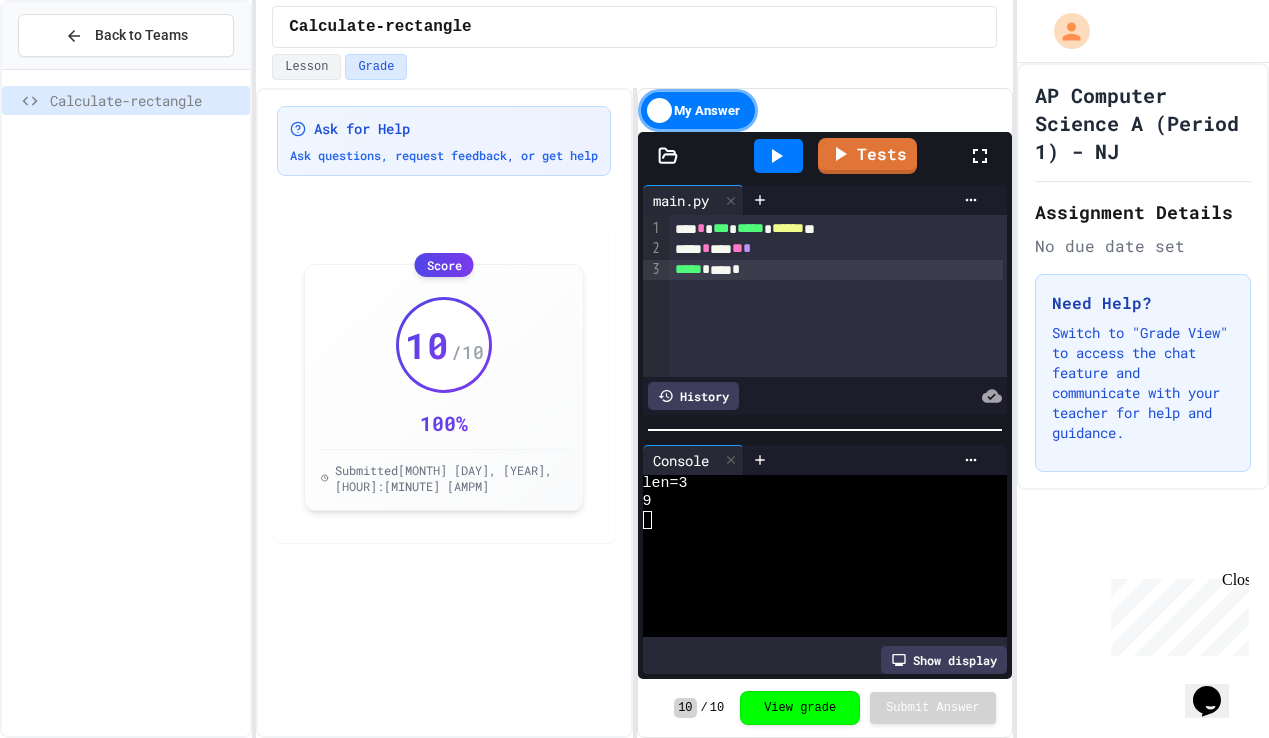 drag, startPoint x: 667, startPoint y: 113, endPoint x: 767, endPoint y: 113, distance: 100 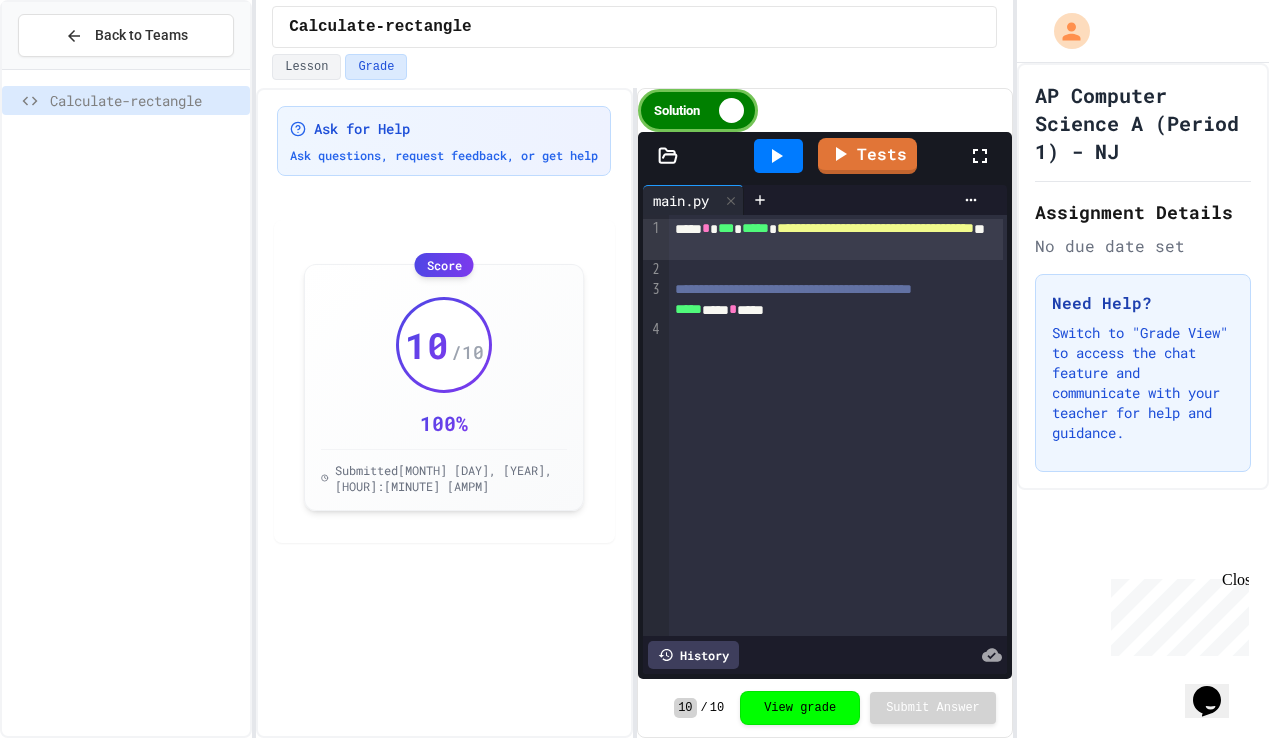 click on "Solution" at bounding box center (698, 110) 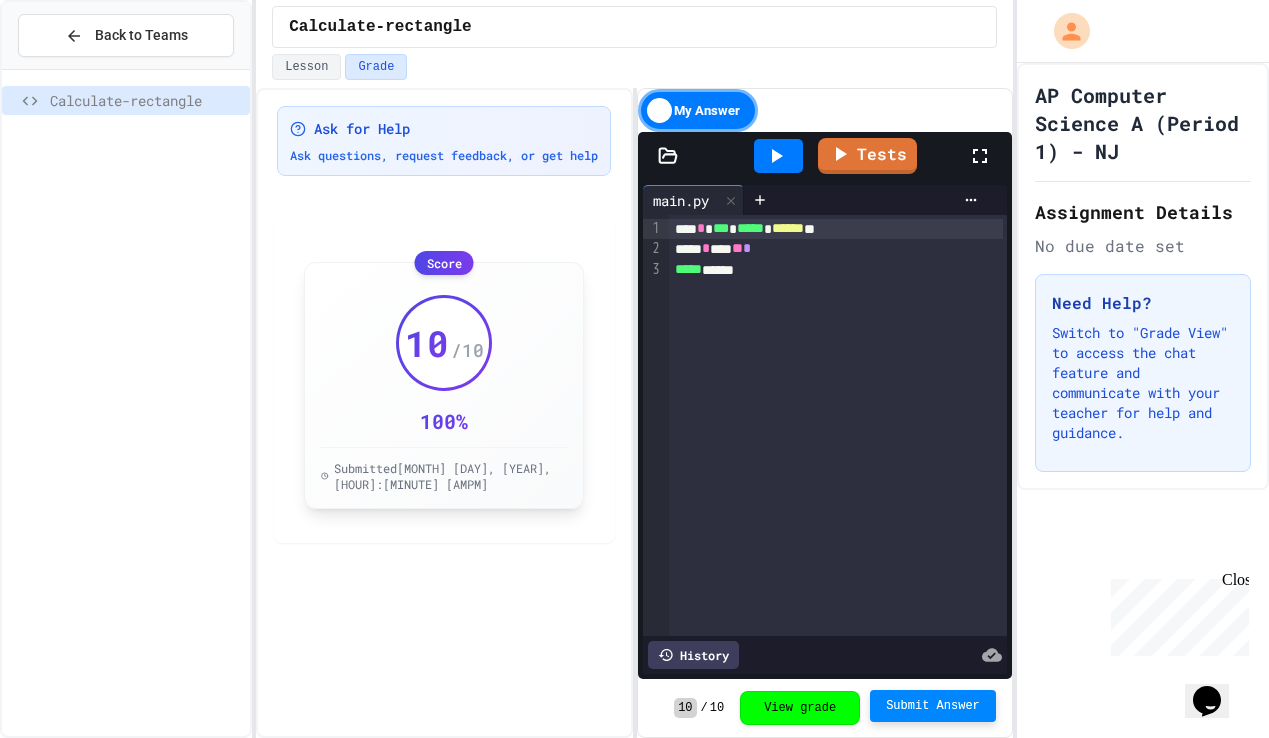 click on "Score" at bounding box center (444, 263) 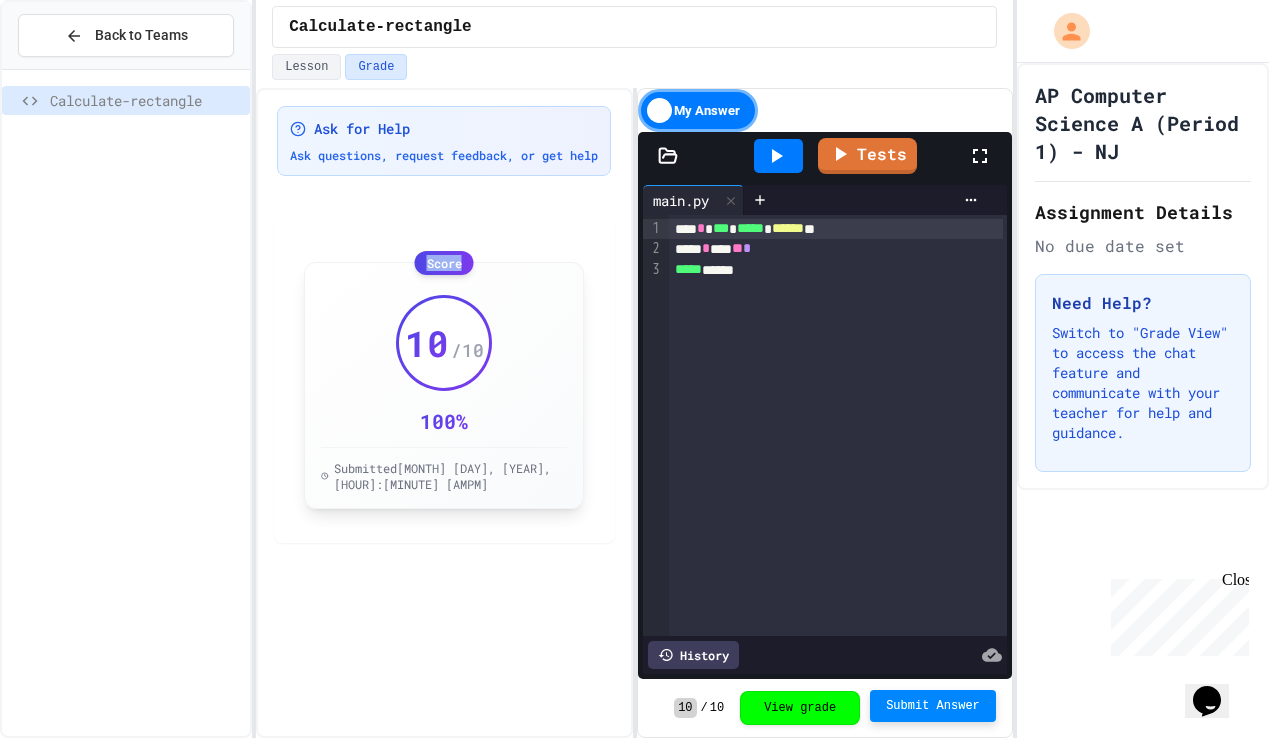 click on "Score" at bounding box center (444, 263) 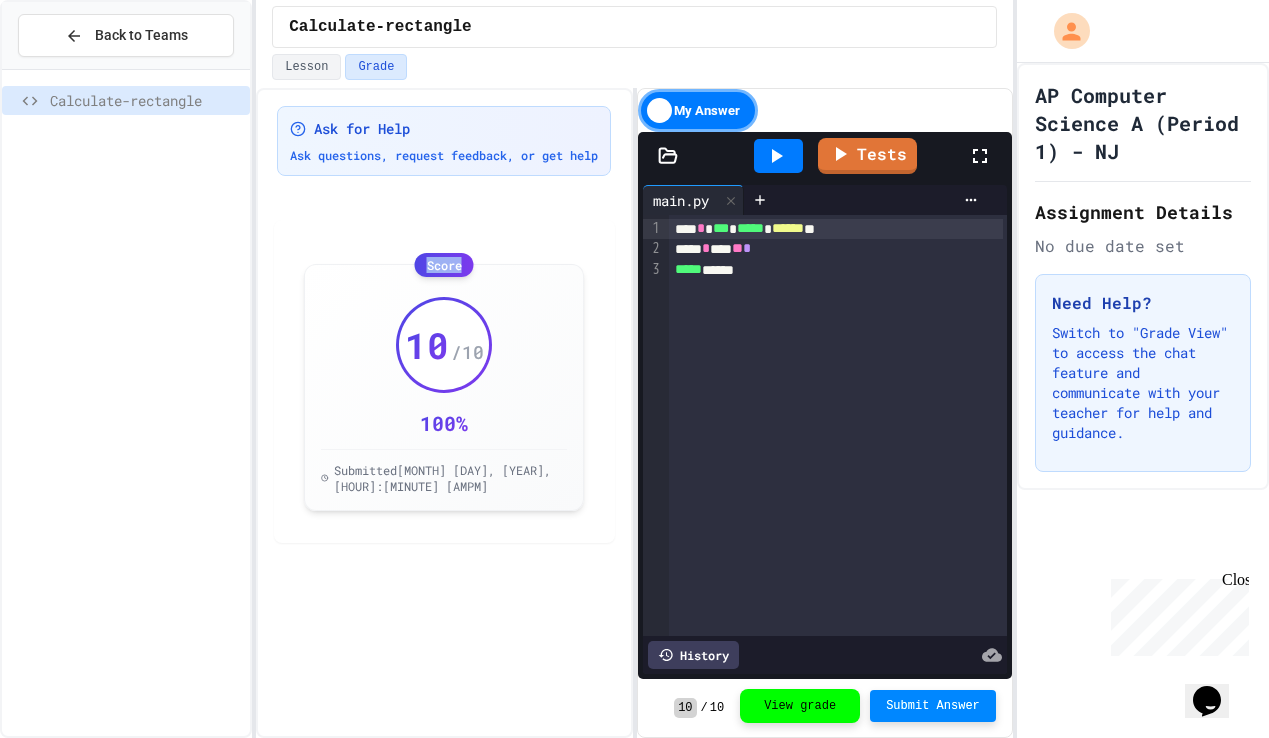 click on "View grade" at bounding box center [800, 706] 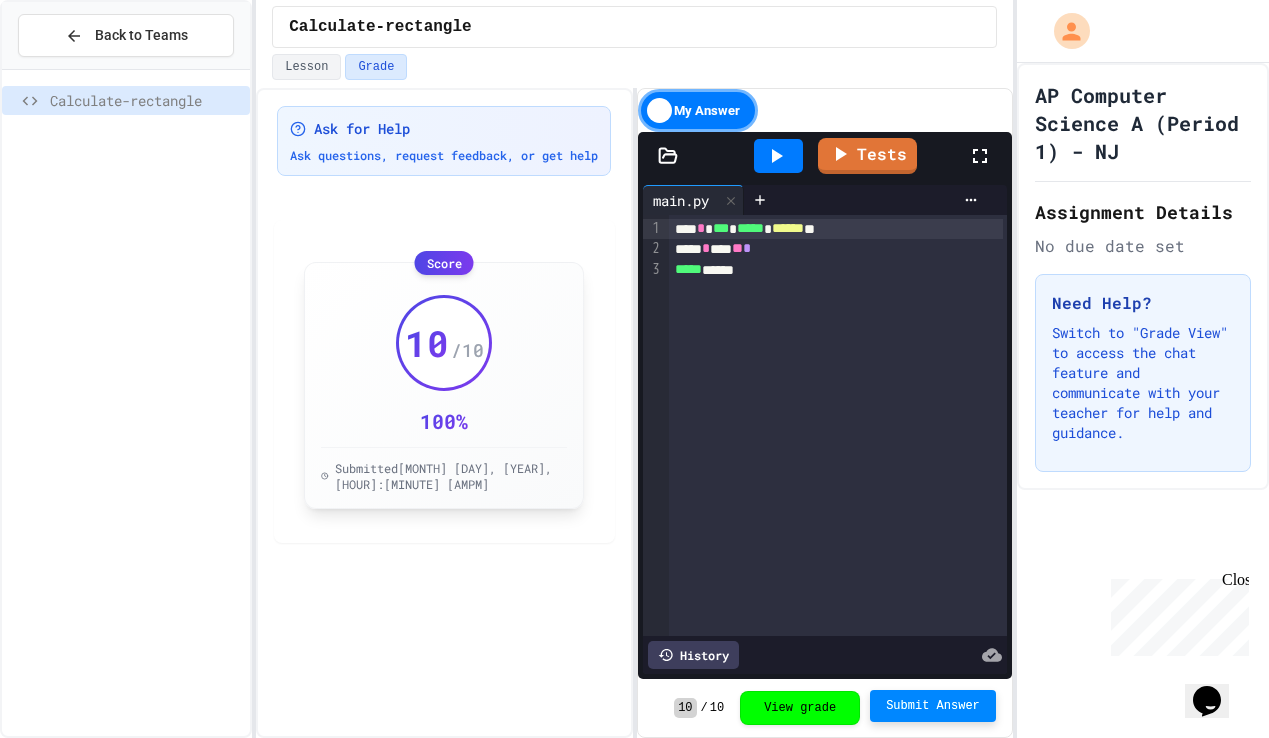 click on "10" at bounding box center (427, 343) 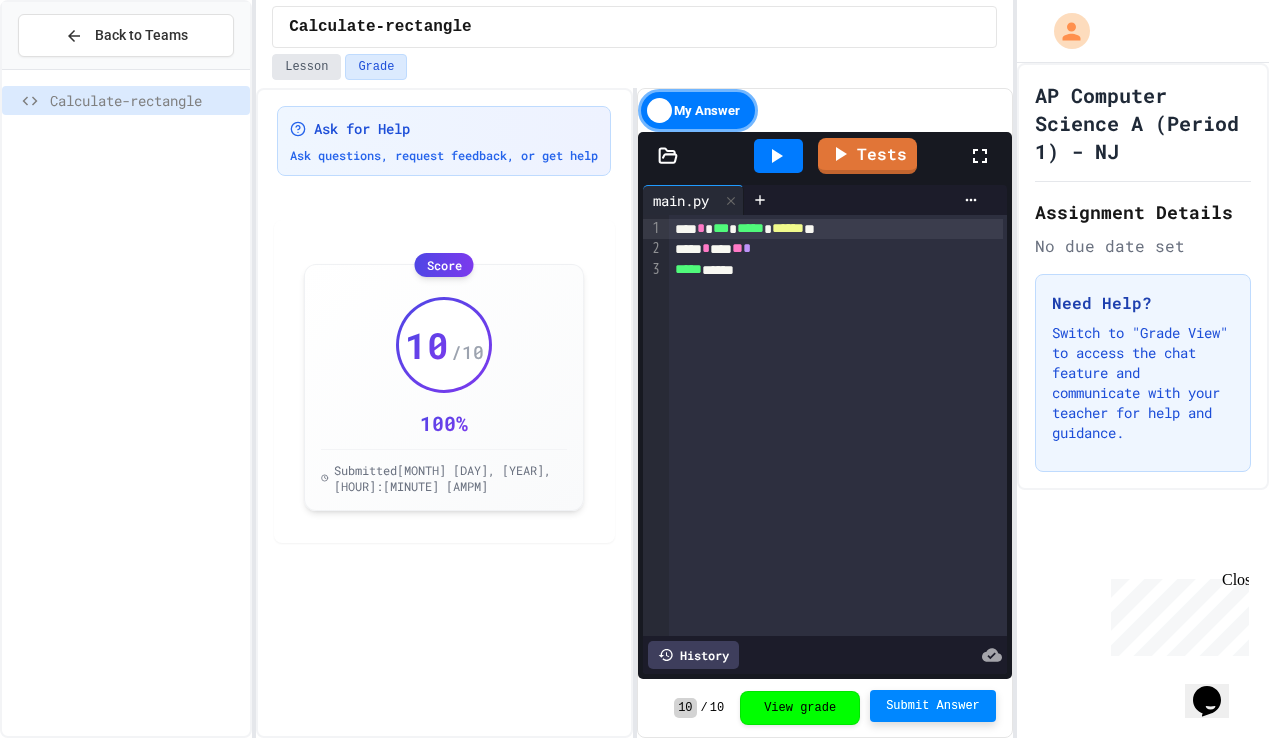 click on "Lesson" at bounding box center (306, 67) 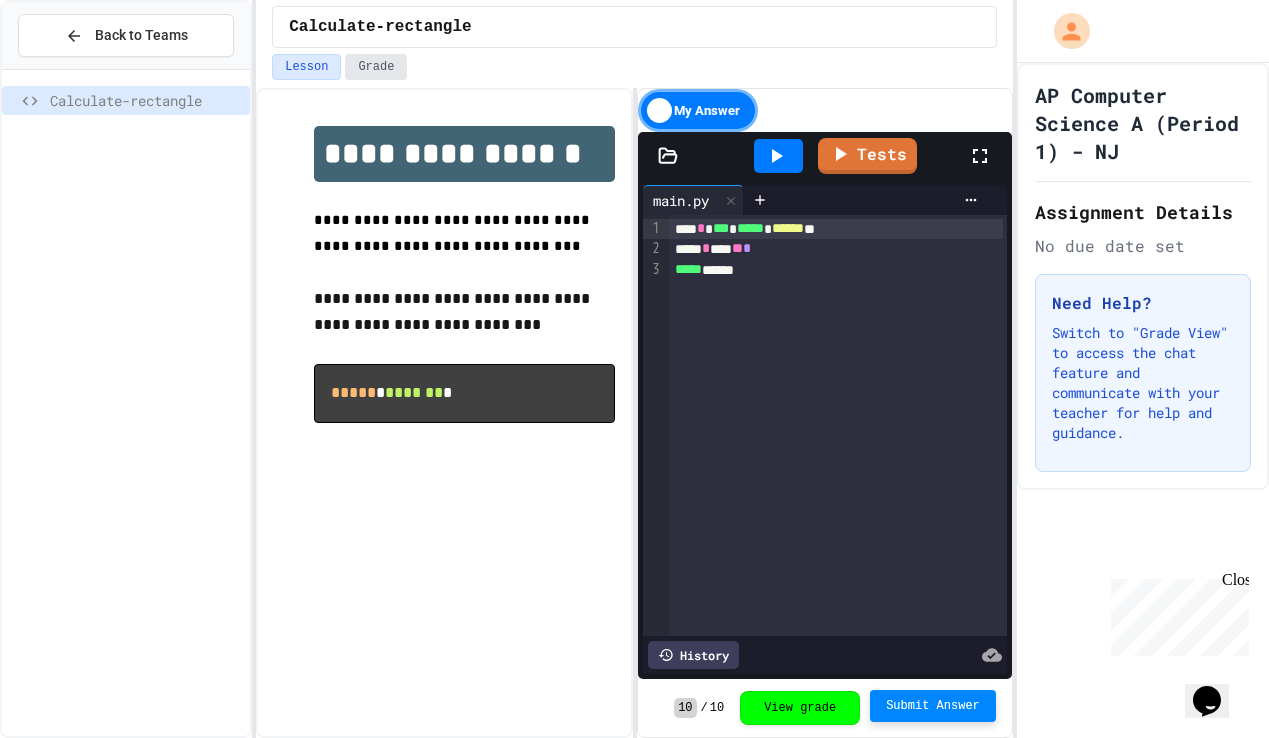 click on "Grade" at bounding box center [376, 67] 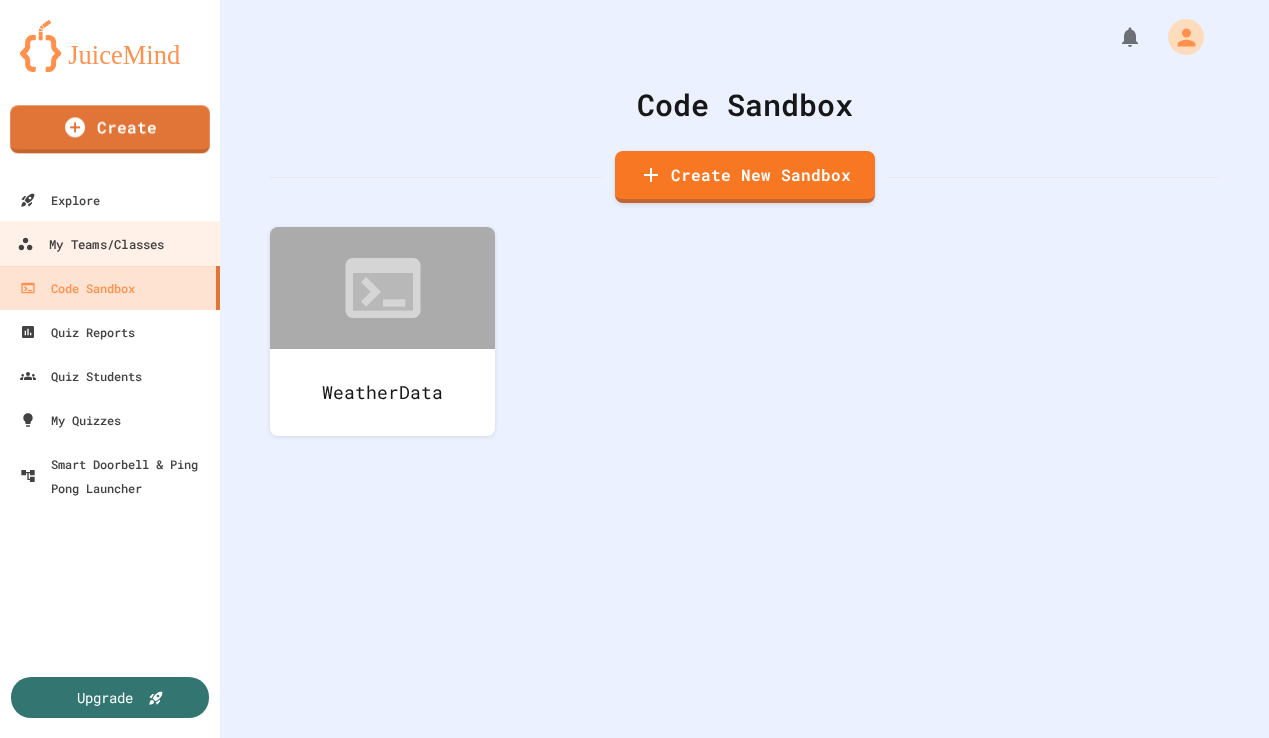 scroll, scrollTop: 0, scrollLeft: 0, axis: both 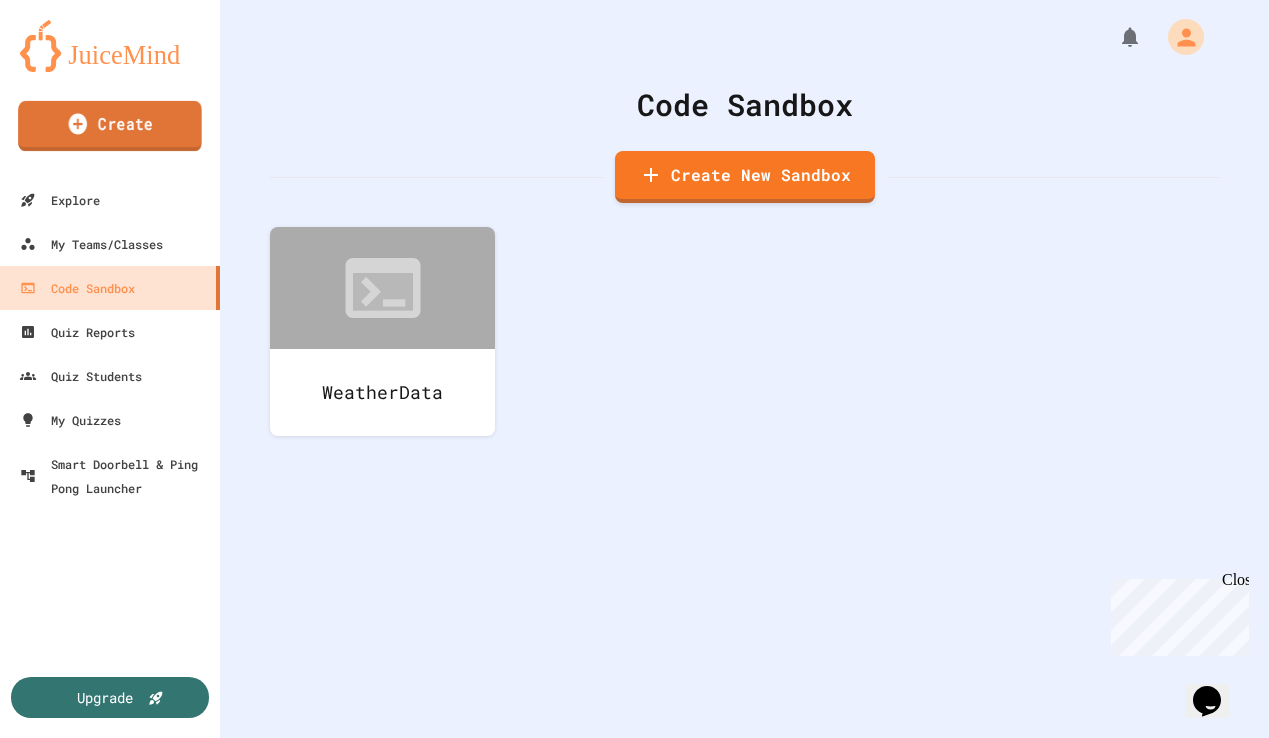 click on "Create" at bounding box center [110, 126] 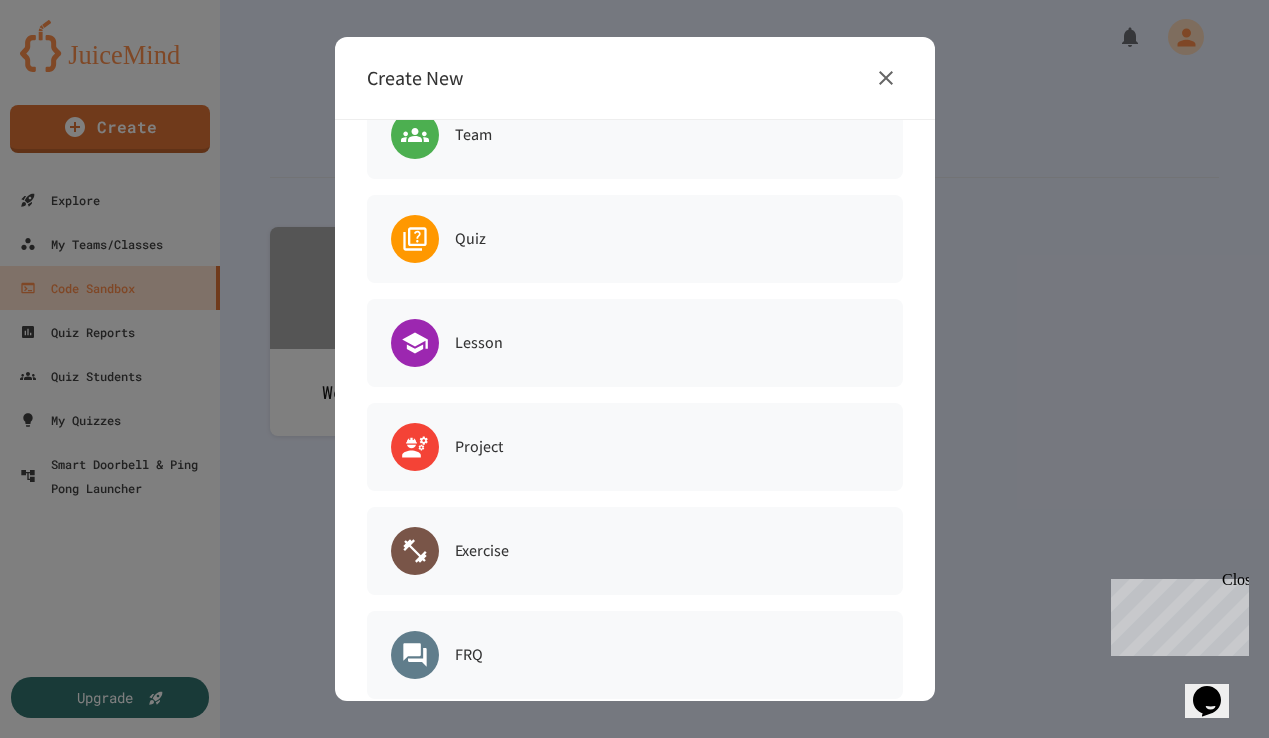 scroll, scrollTop: 195, scrollLeft: 0, axis: vertical 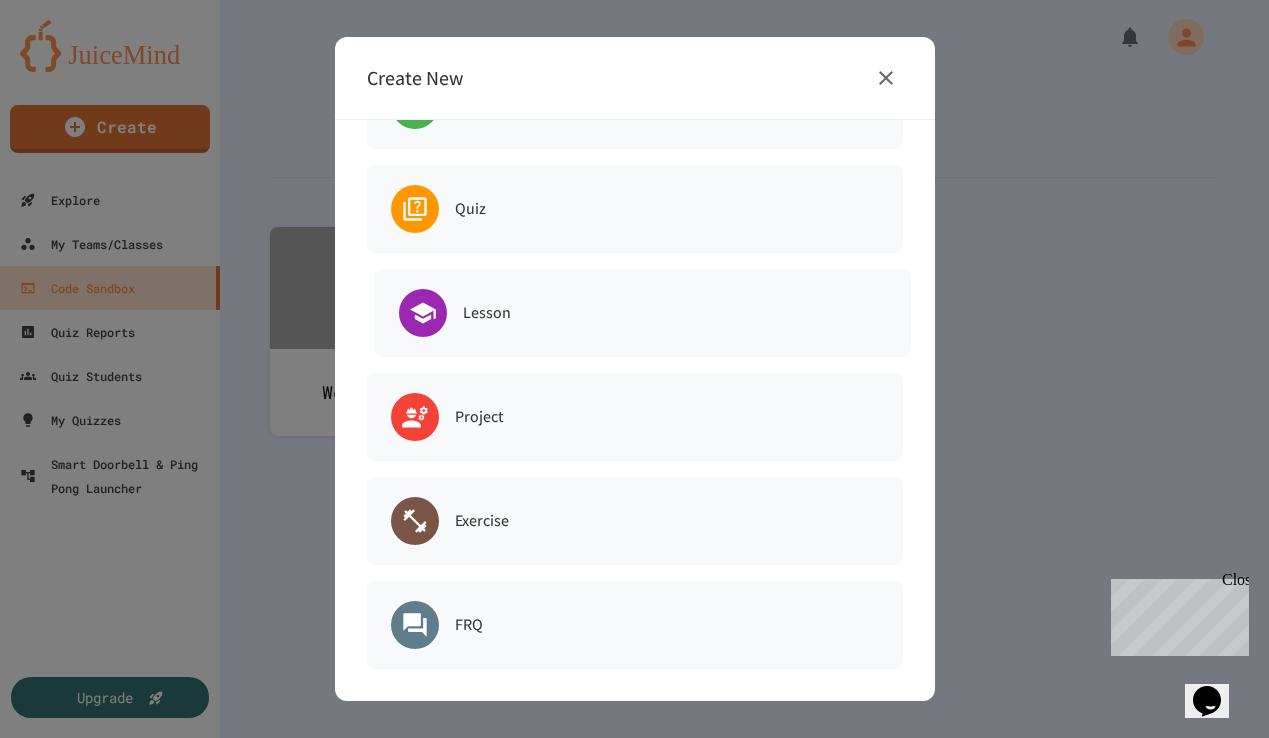 click on "Lesson" at bounding box center [487, 313] 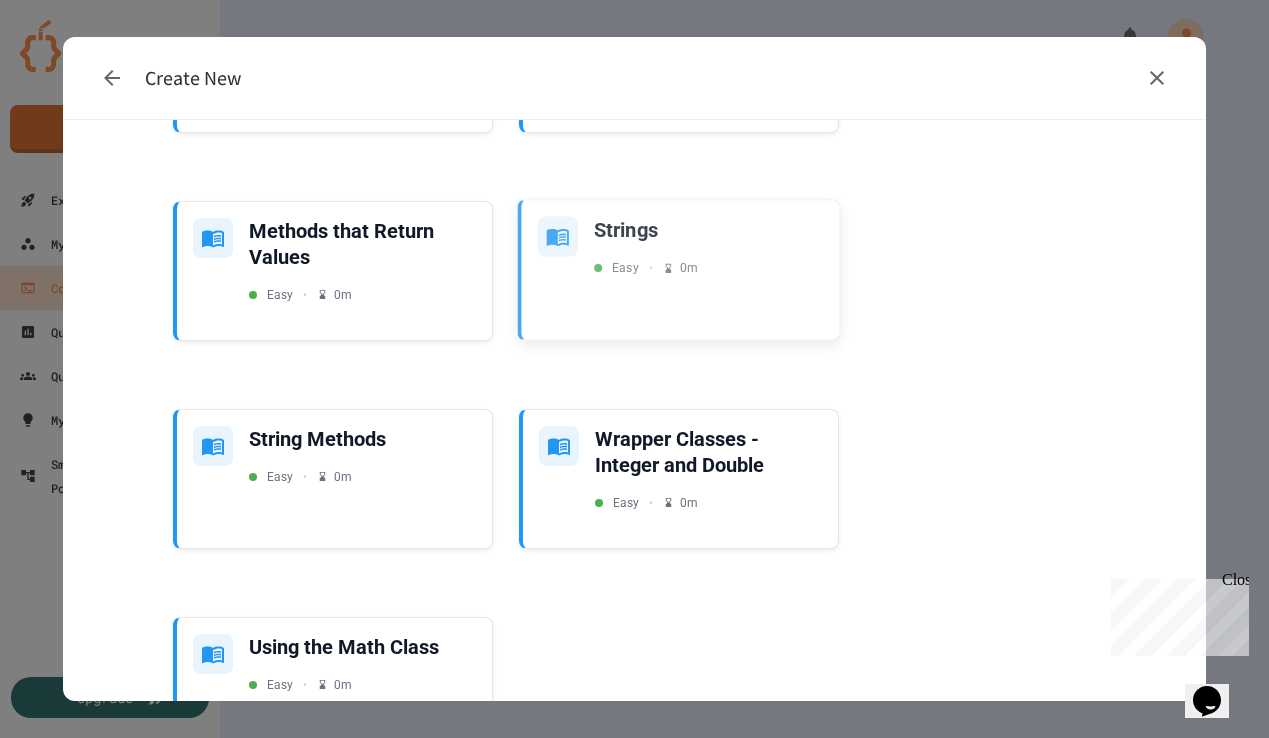 scroll, scrollTop: 1887, scrollLeft: 0, axis: vertical 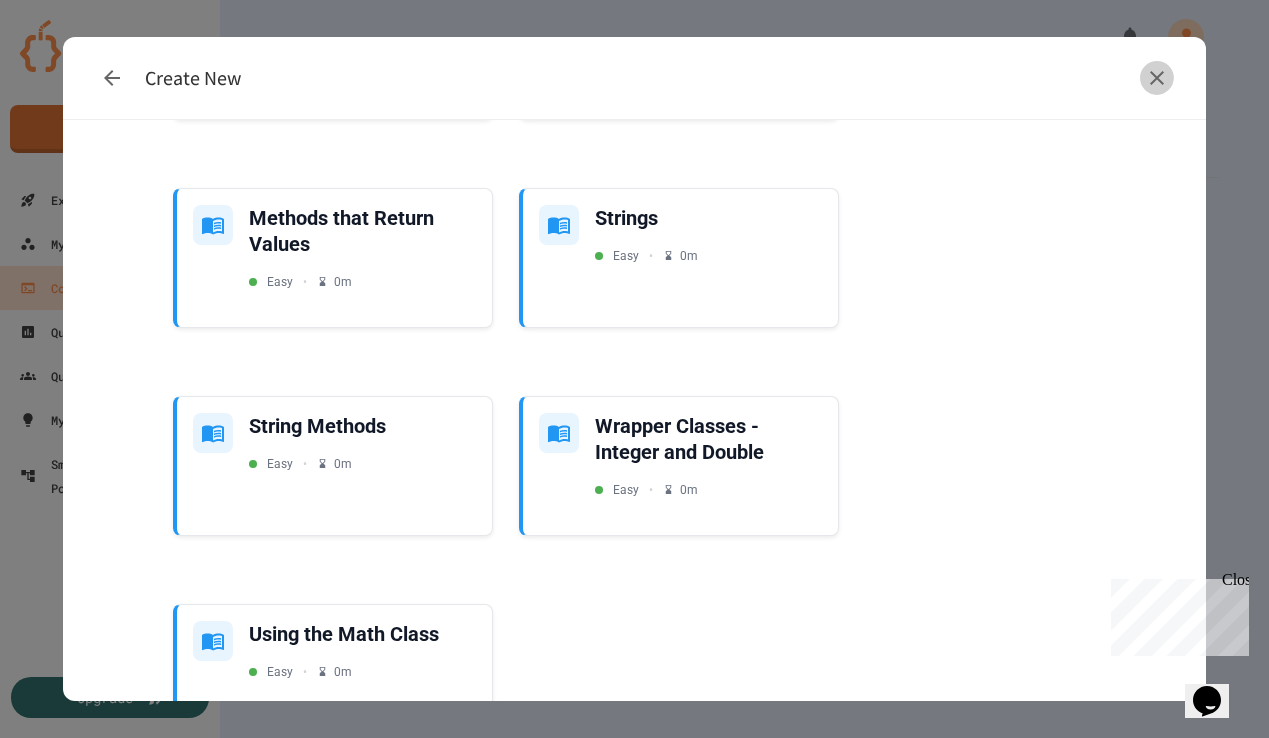 click 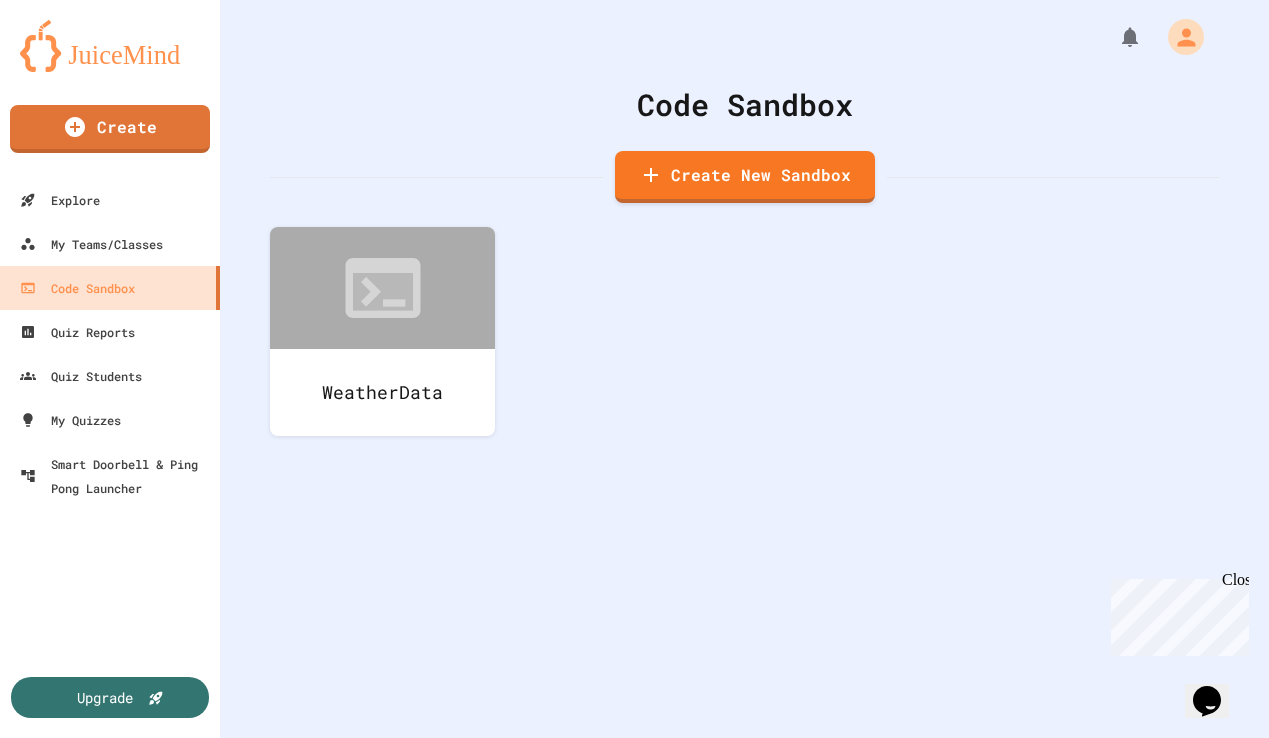 click on "Chat with us now!" at bounding box center [1176, 689] 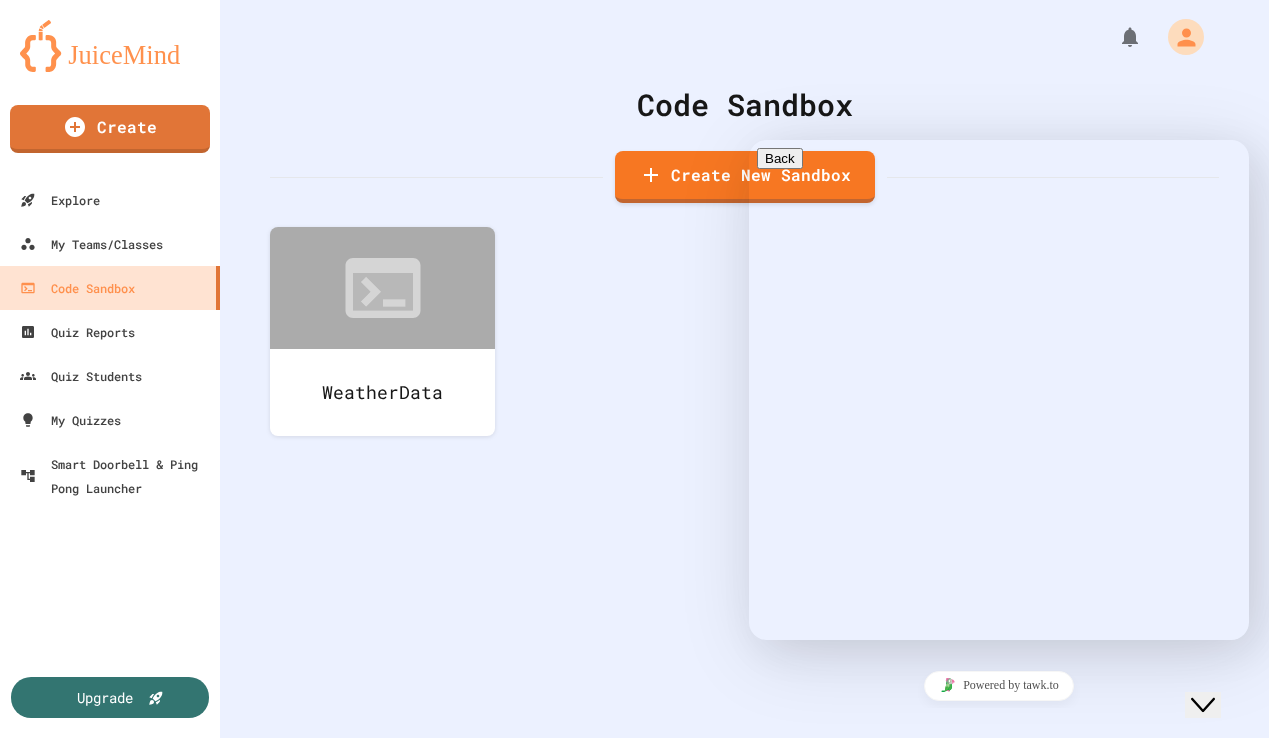click on "Close Chat This icon closes the chat window." 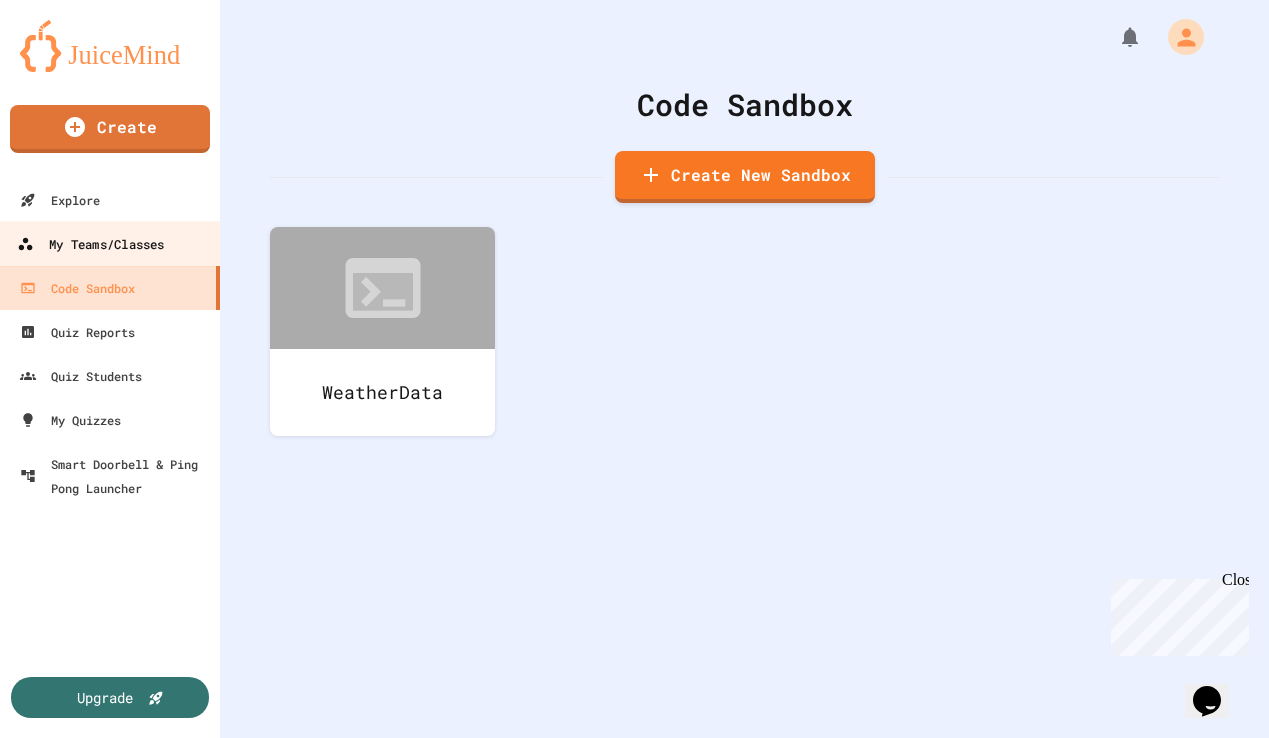 click on "My Teams/Classes" at bounding box center [90, 244] 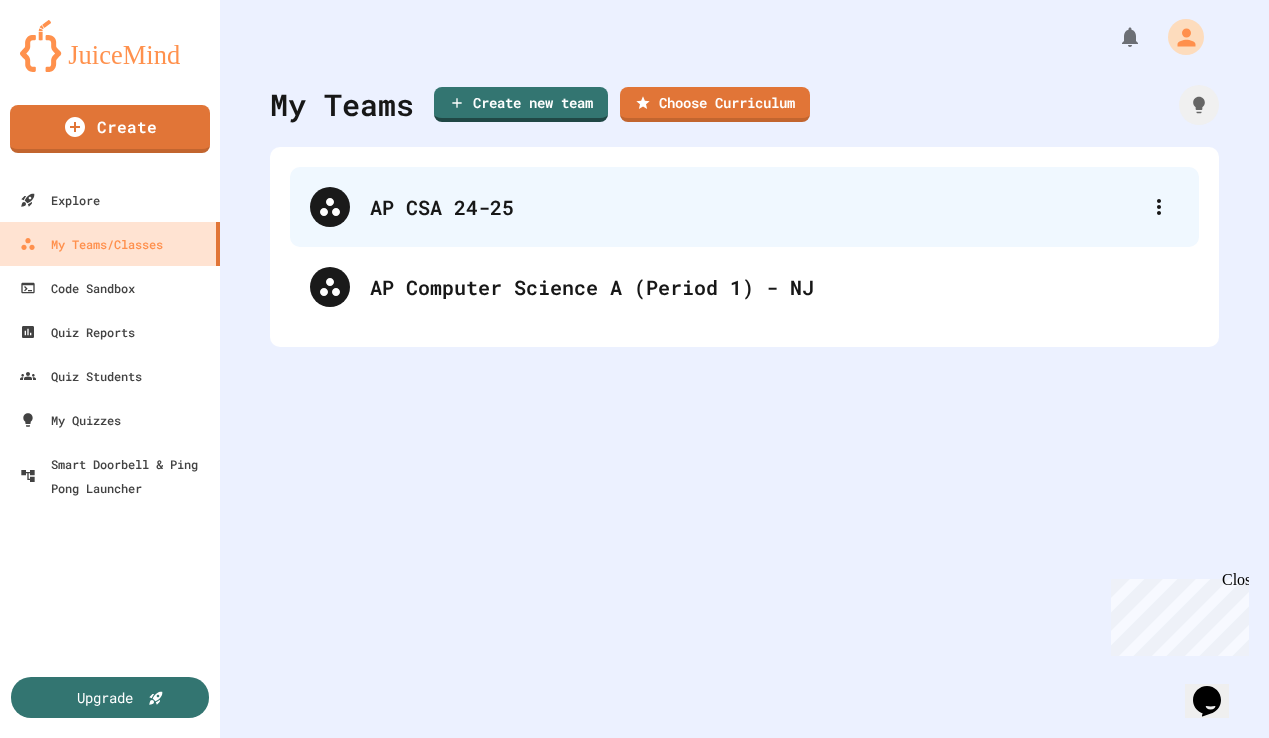 click on "AP CSA 24-25" at bounding box center [754, 207] 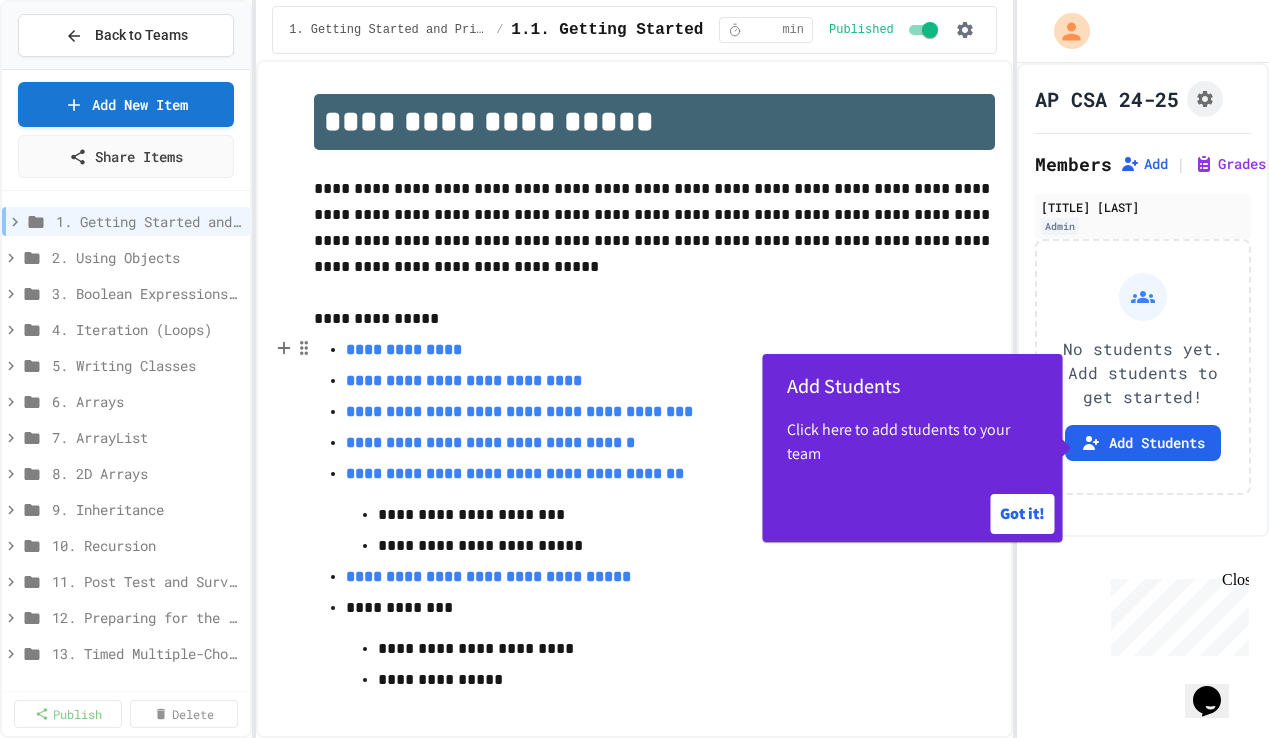 scroll, scrollTop: 0, scrollLeft: 0, axis: both 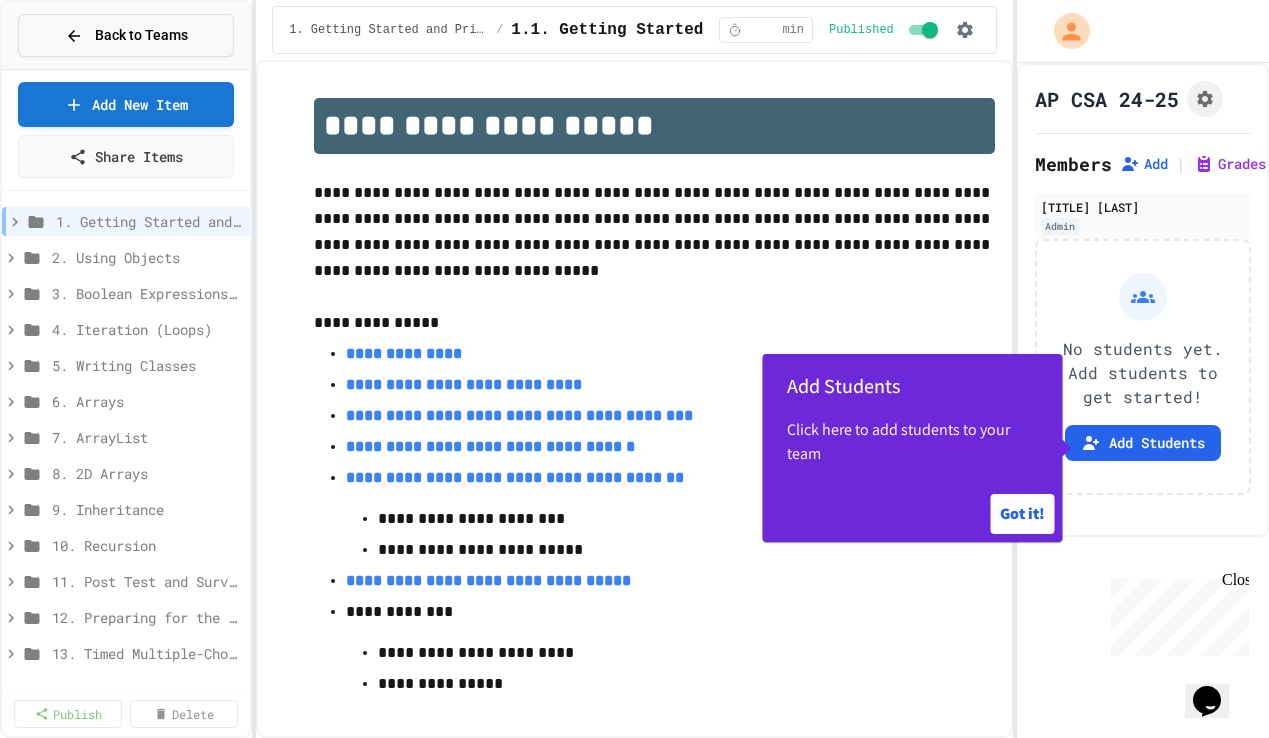 click 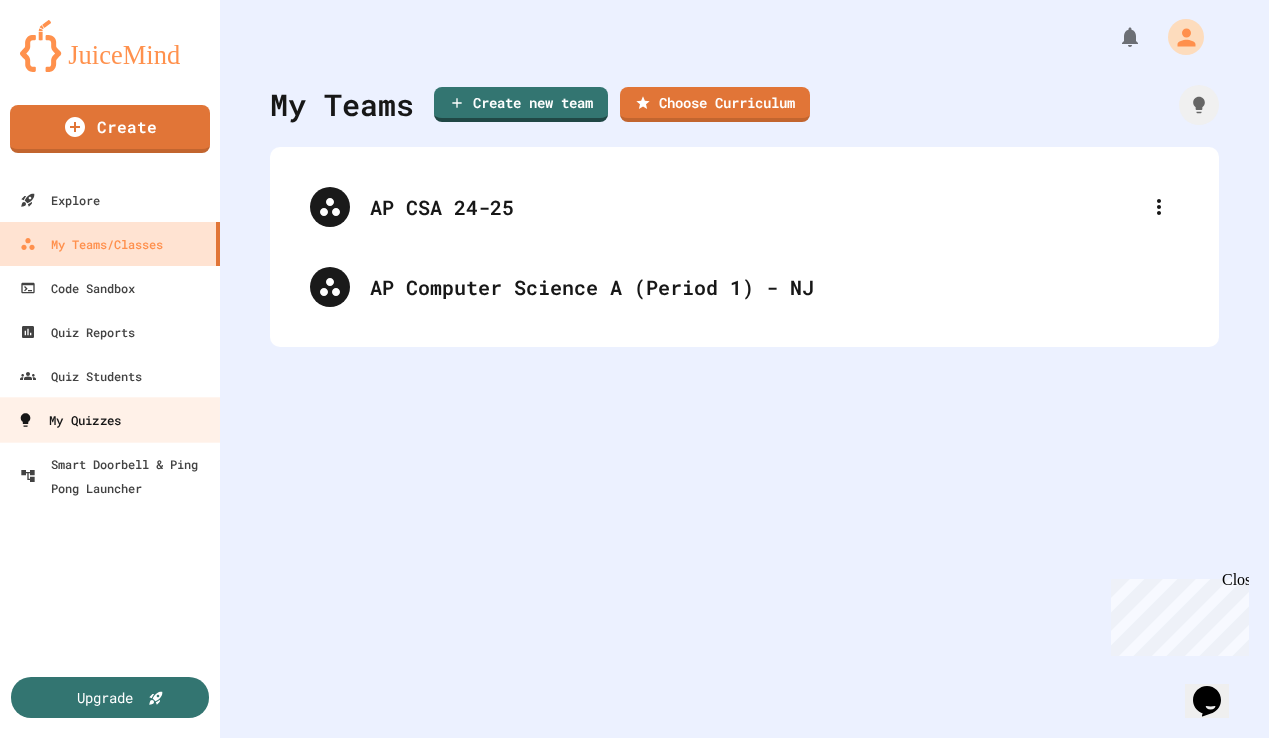 click on "My Quizzes" at bounding box center [69, 420] 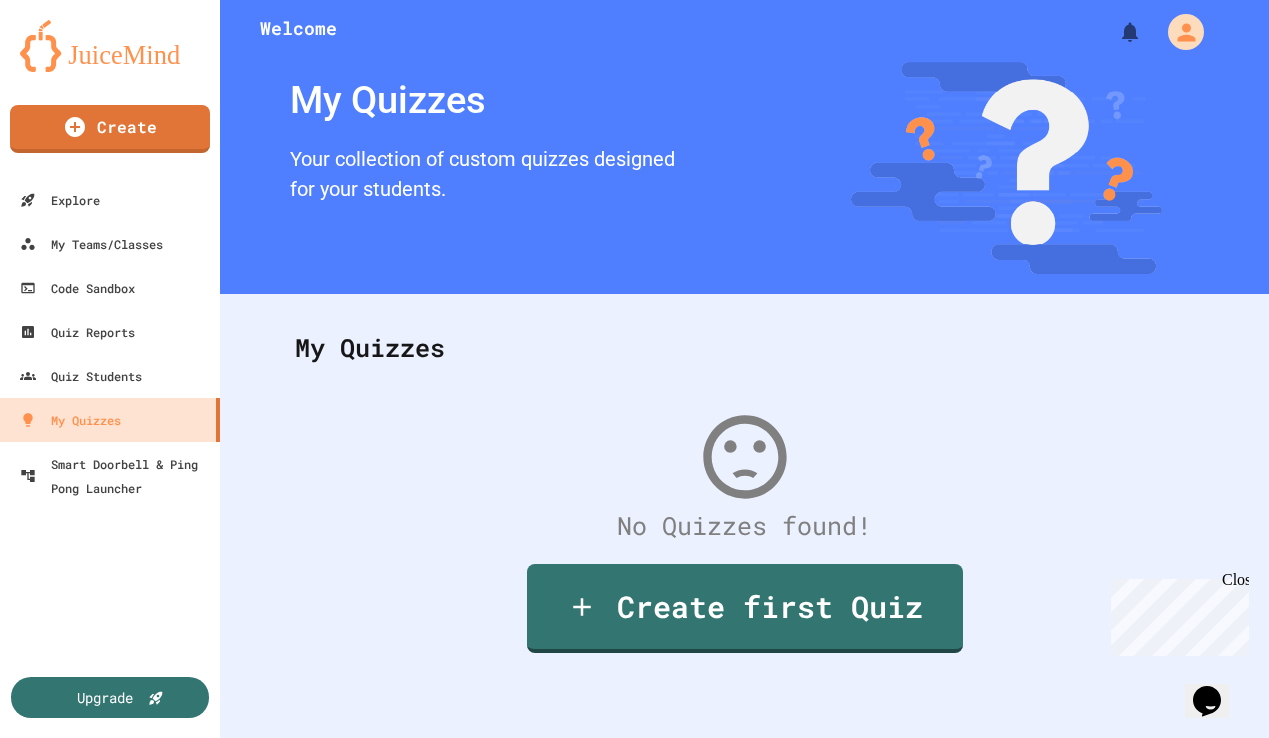 scroll, scrollTop: 0, scrollLeft: 0, axis: both 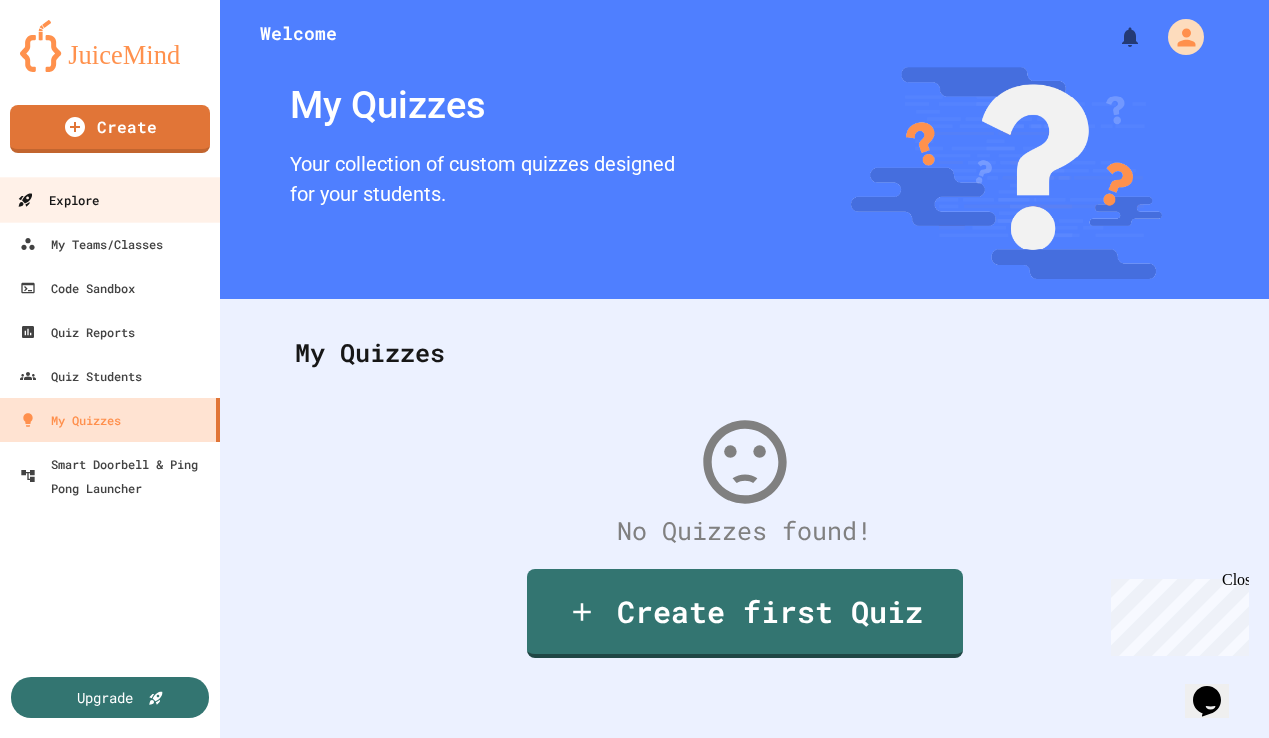 click on "Explore" at bounding box center (58, 200) 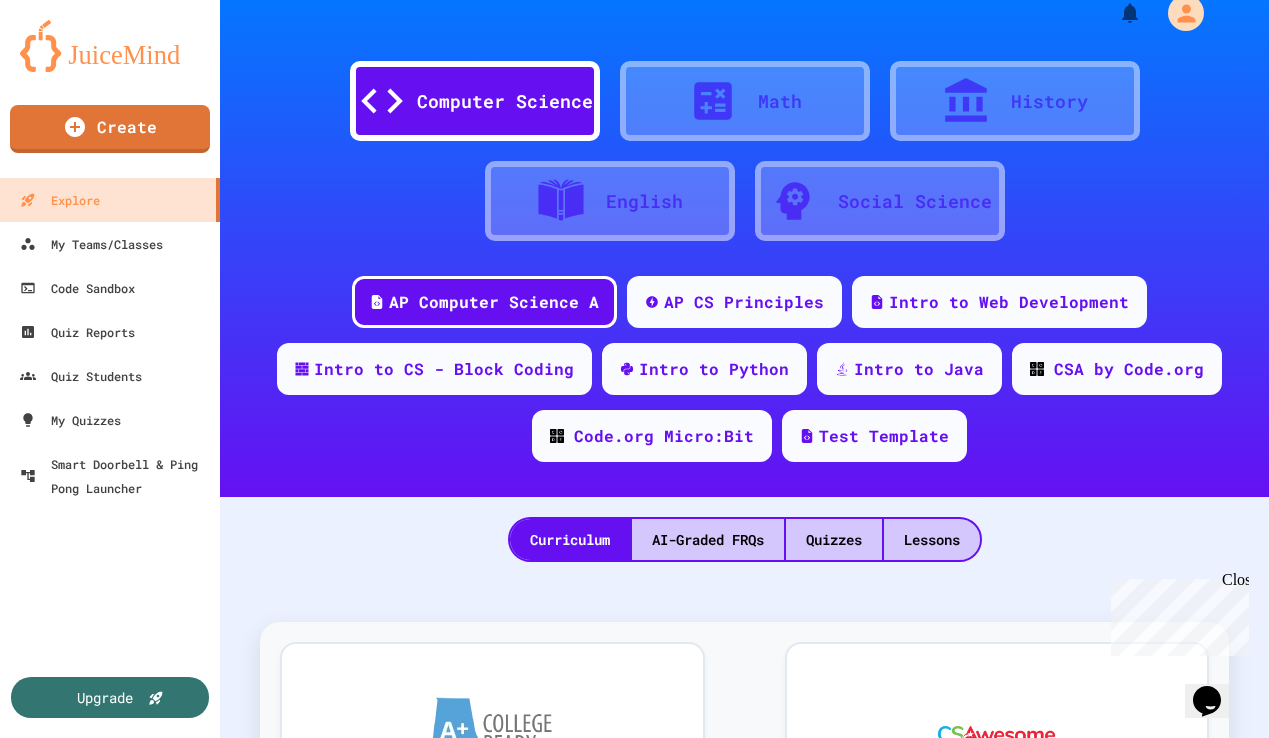 scroll, scrollTop: 0, scrollLeft: 0, axis: both 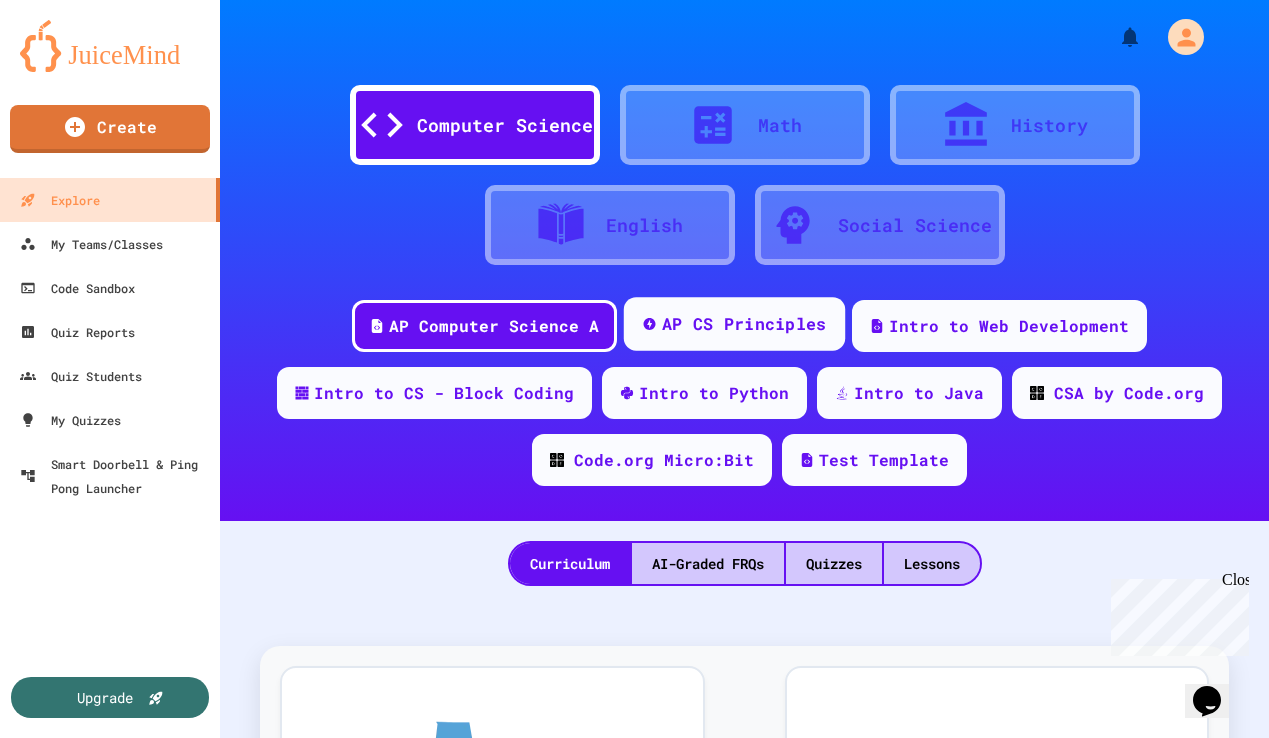 click on "AP CS Principles" at bounding box center [744, 324] 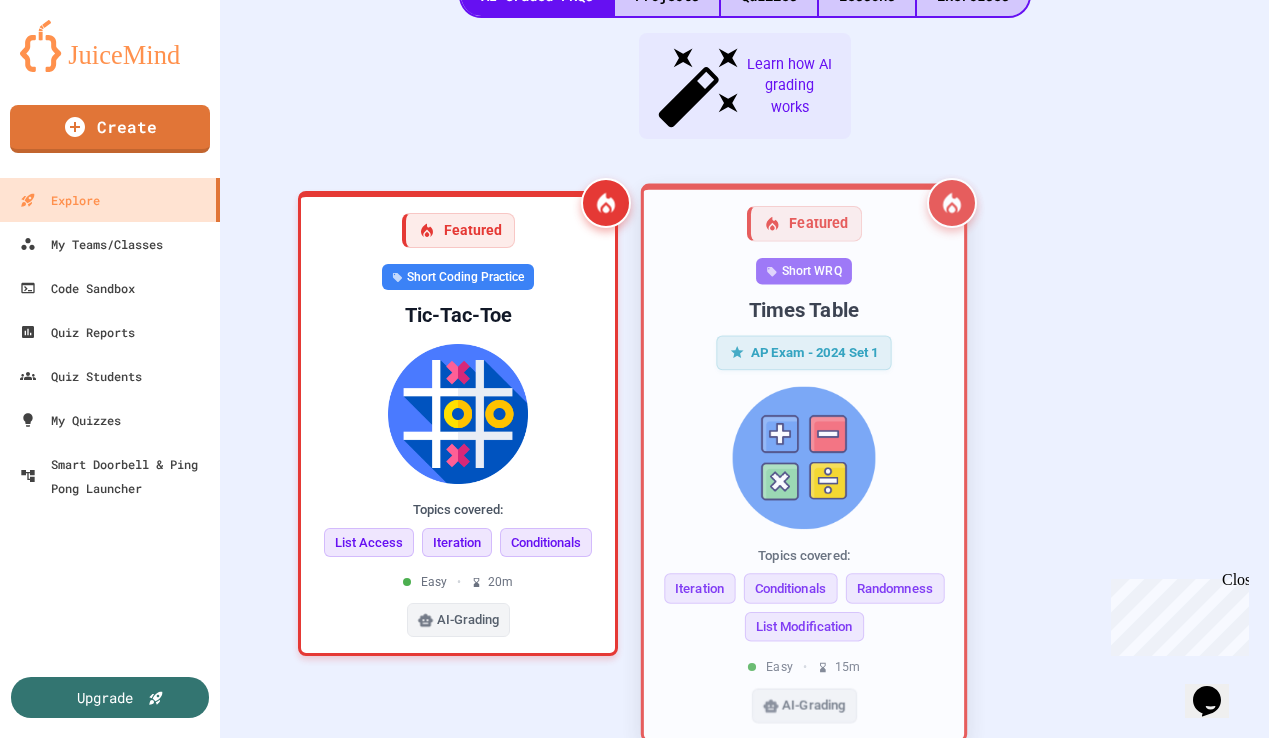 scroll, scrollTop: 498, scrollLeft: 0, axis: vertical 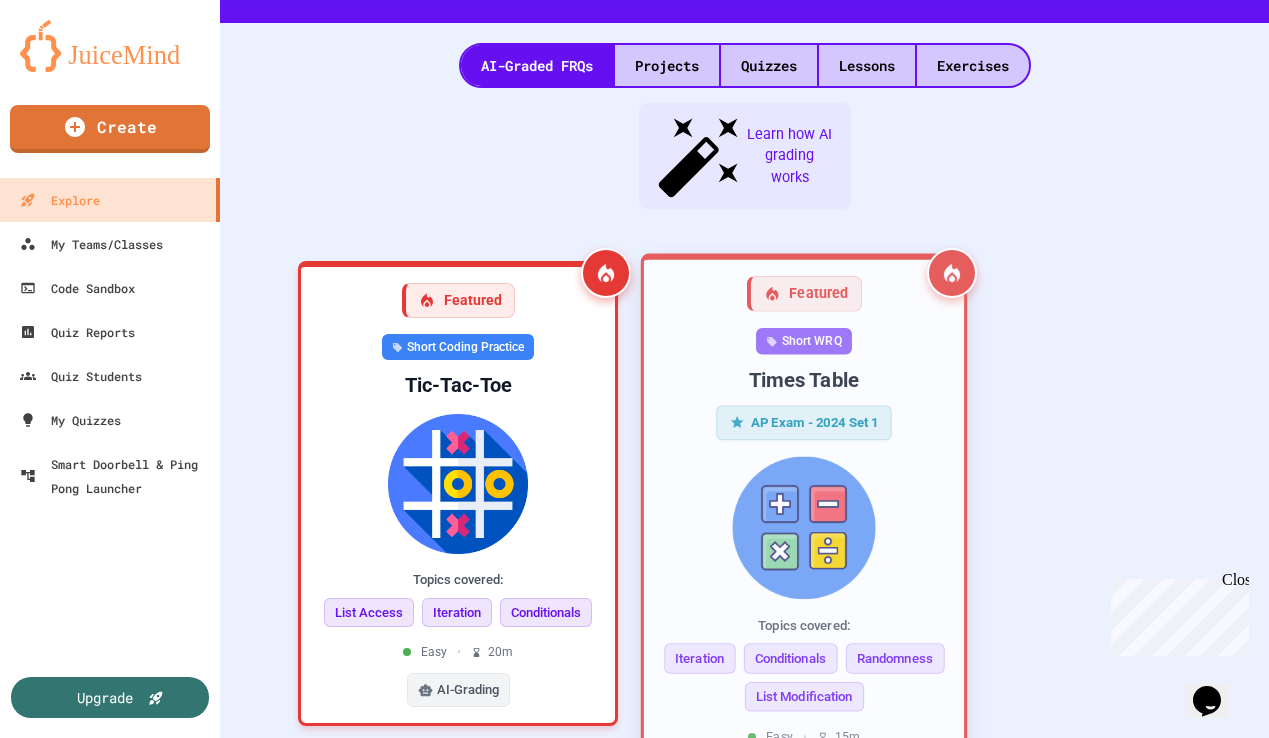 click at bounding box center [804, 527] 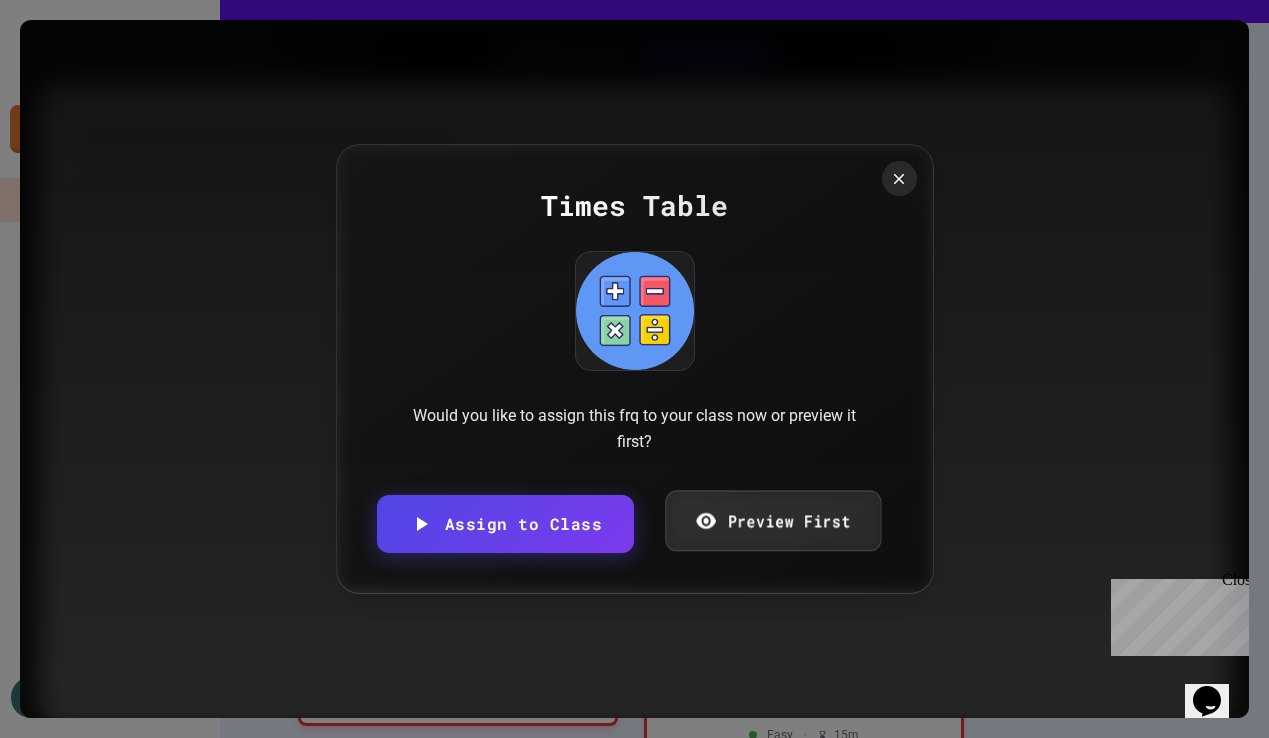 click on "Preview First" at bounding box center [773, 520] 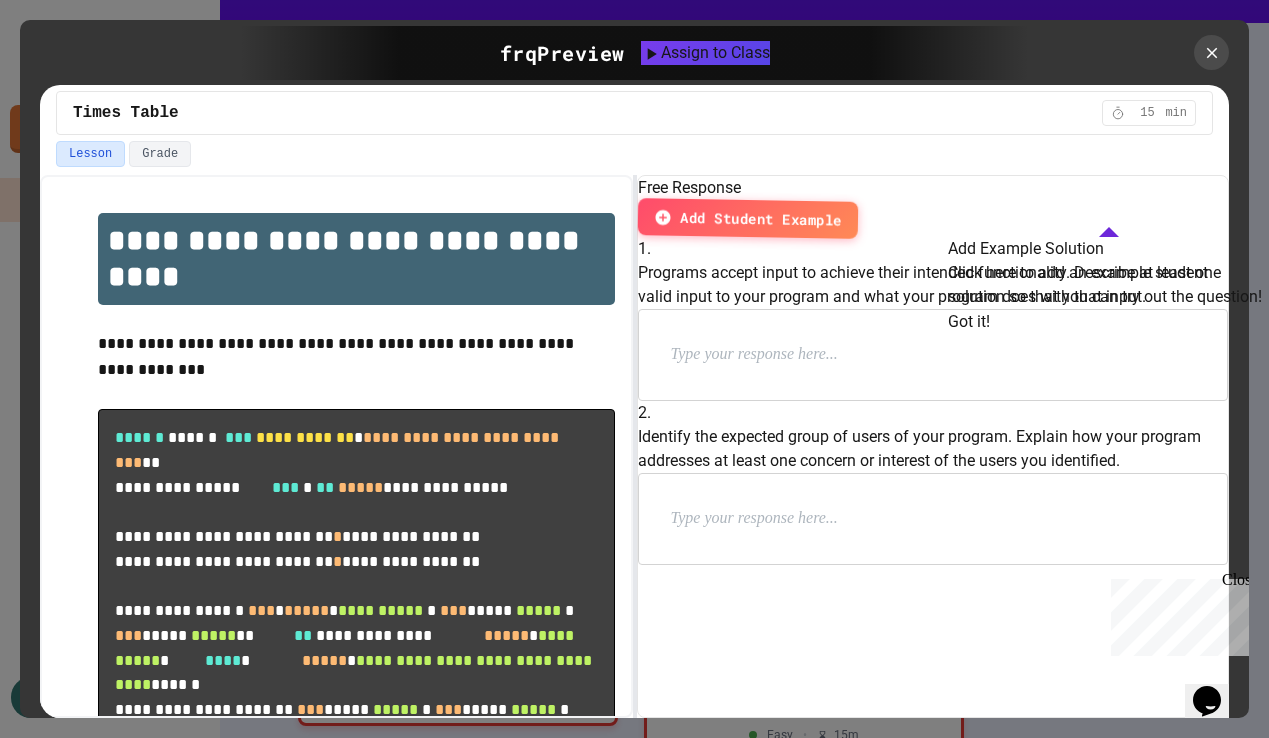 scroll, scrollTop: 59, scrollLeft: 0, axis: vertical 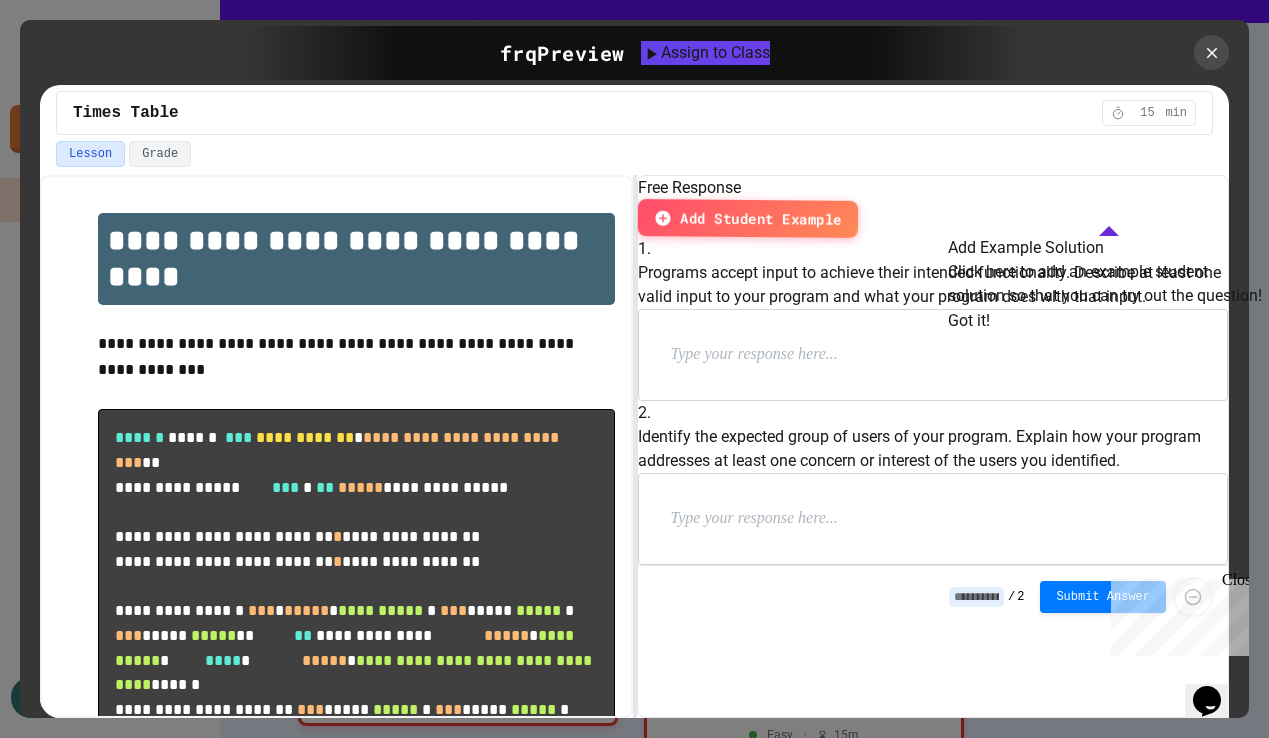 click on "Got it!" at bounding box center (969, 321) 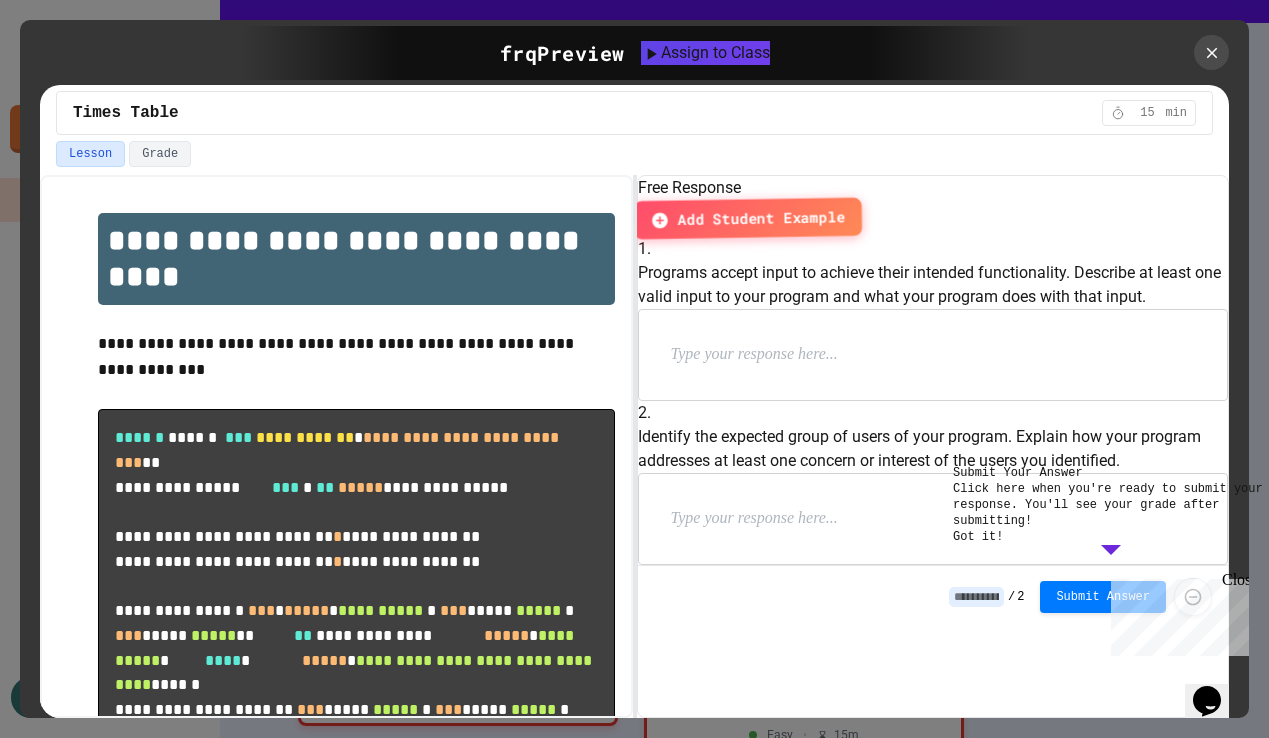 click on "Add Student Example" at bounding box center (761, 218) 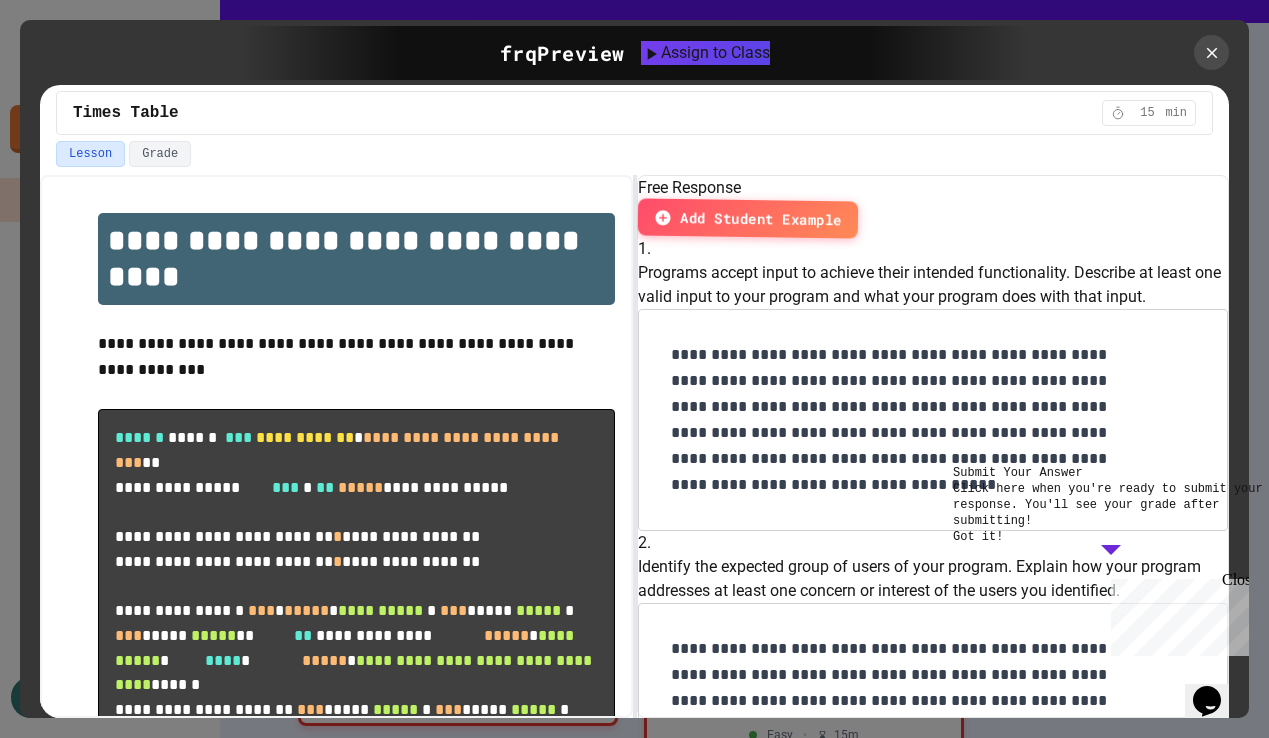scroll, scrollTop: 333, scrollLeft: 0, axis: vertical 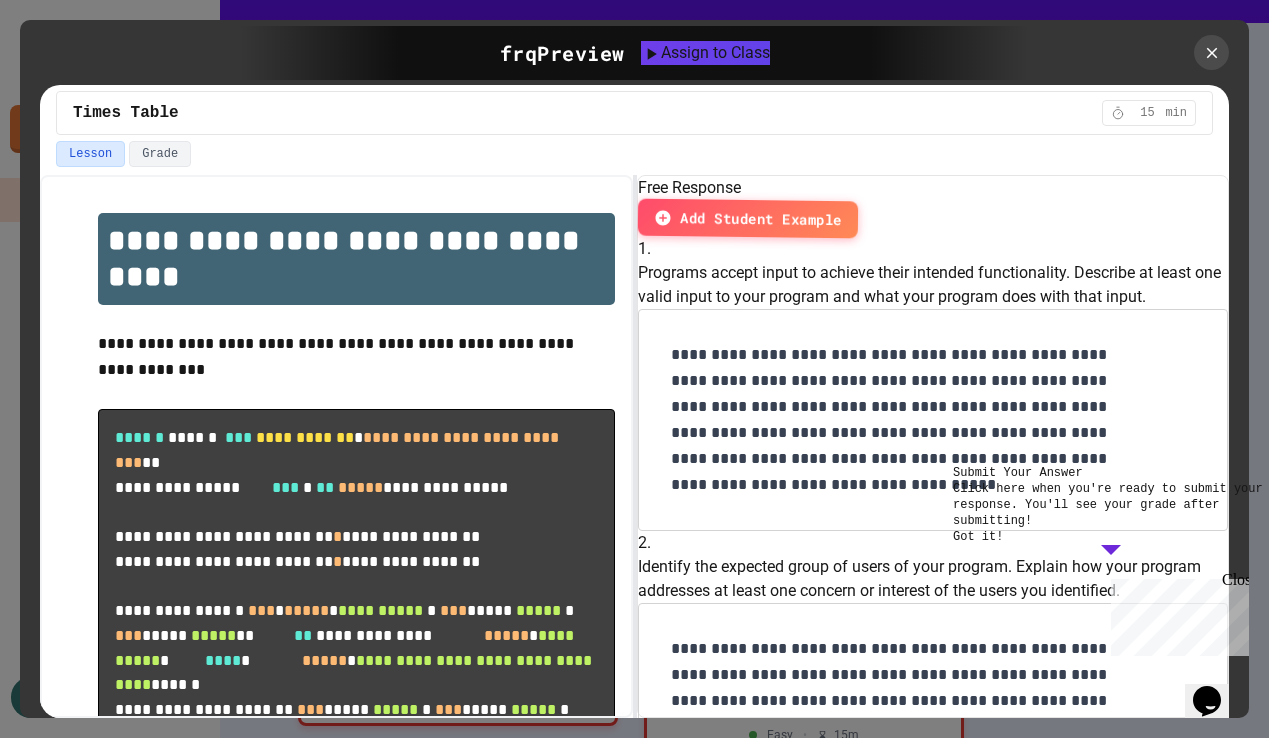 click on "Close" at bounding box center (1234, 583) 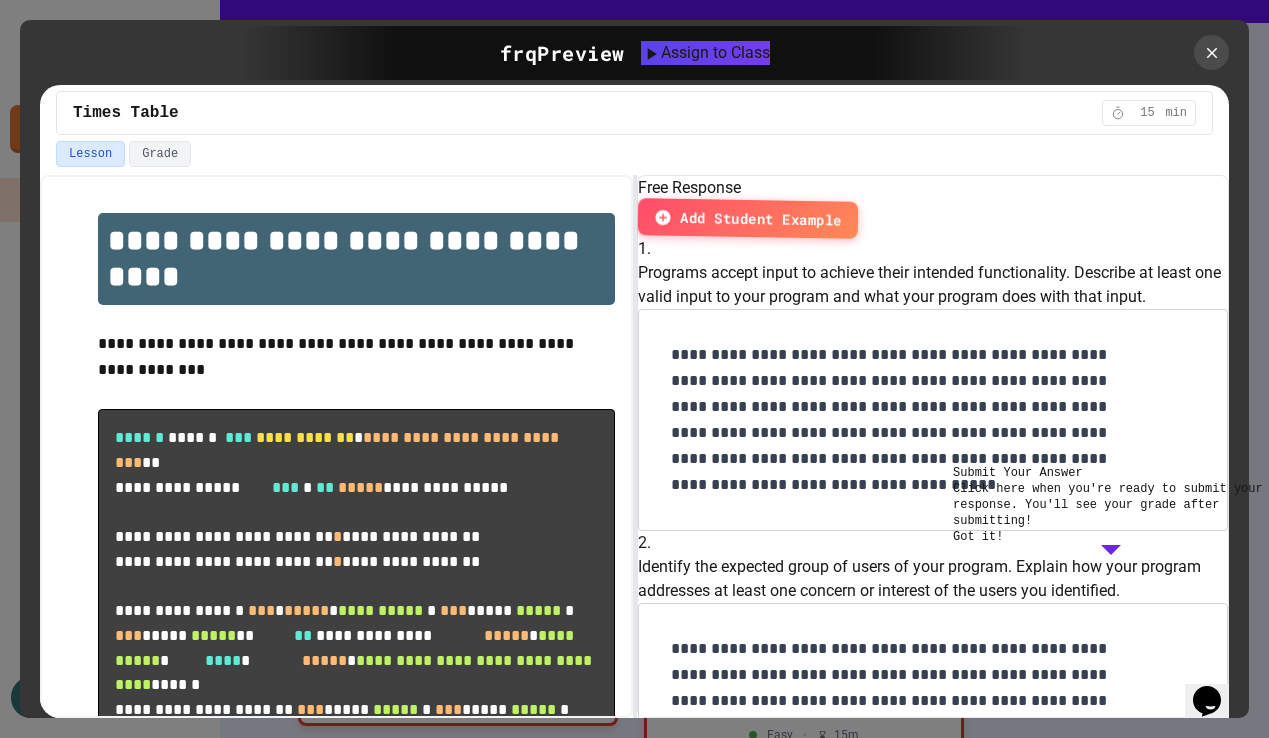 click on "Got it!" at bounding box center [978, 537] 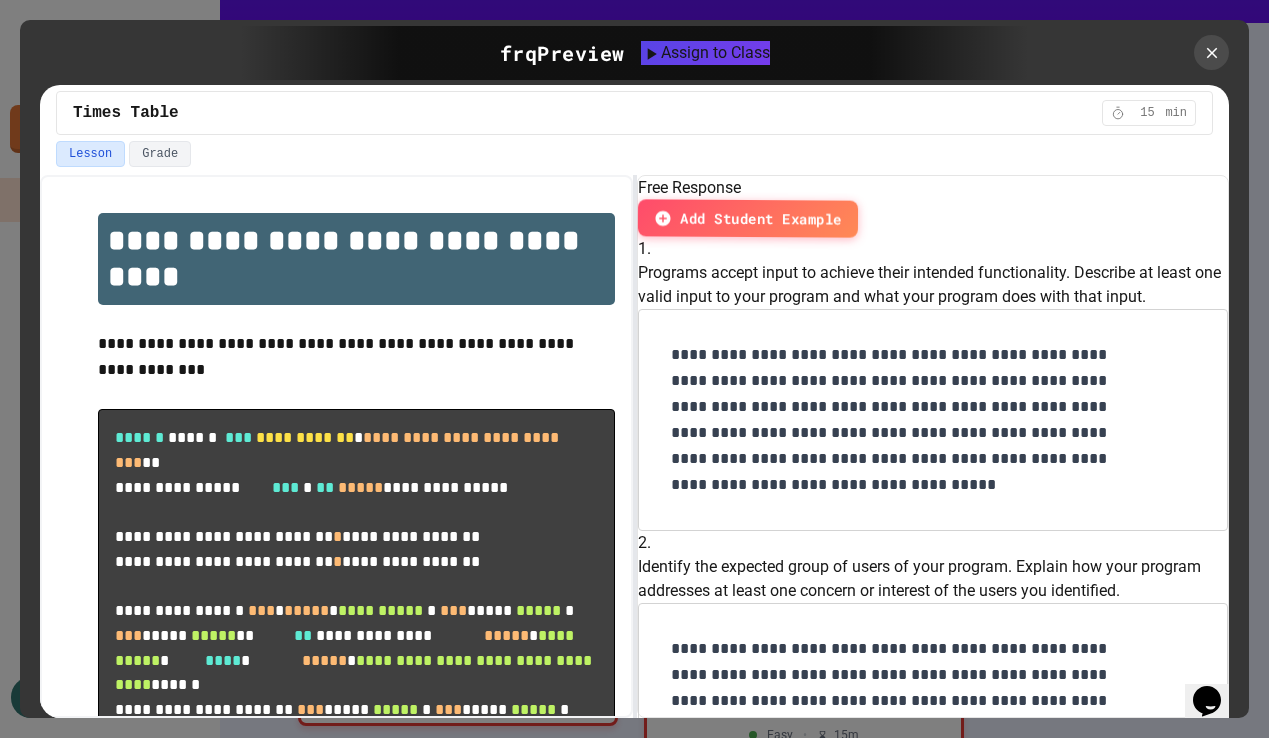 click on "Submit Answer" at bounding box center (1103, 855) 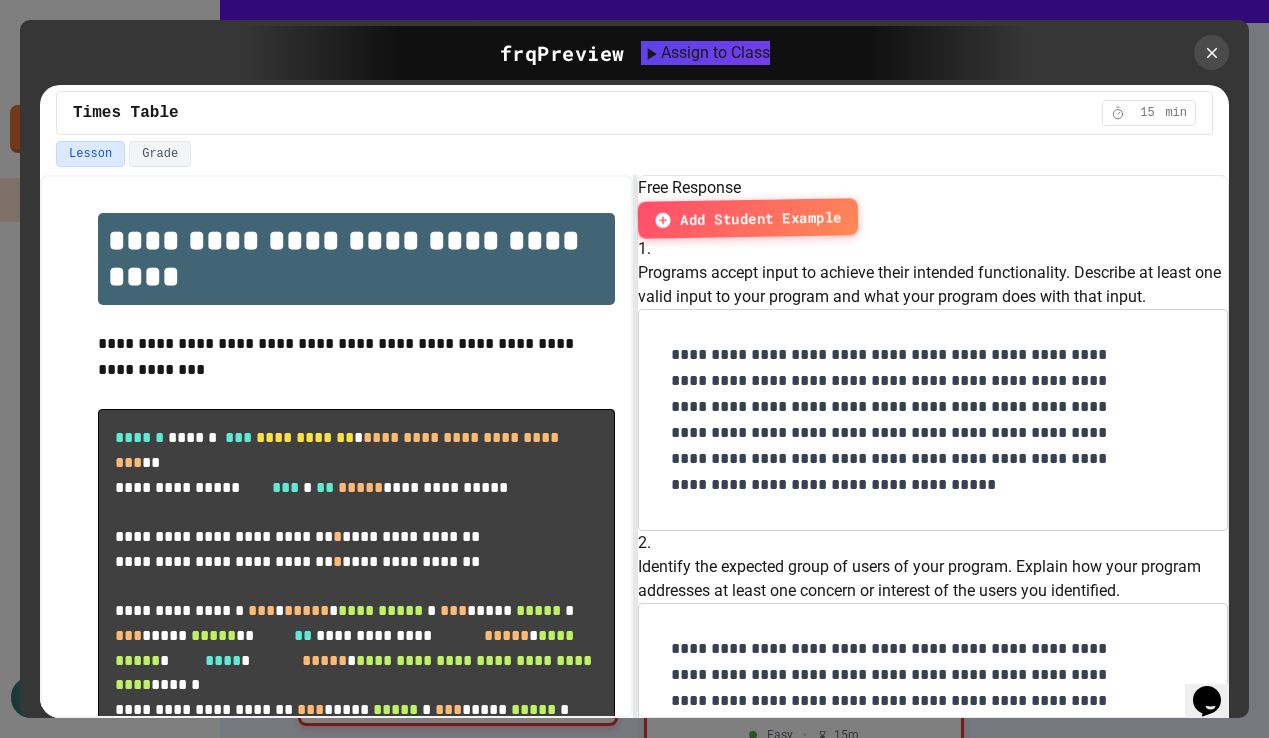 type on "*" 